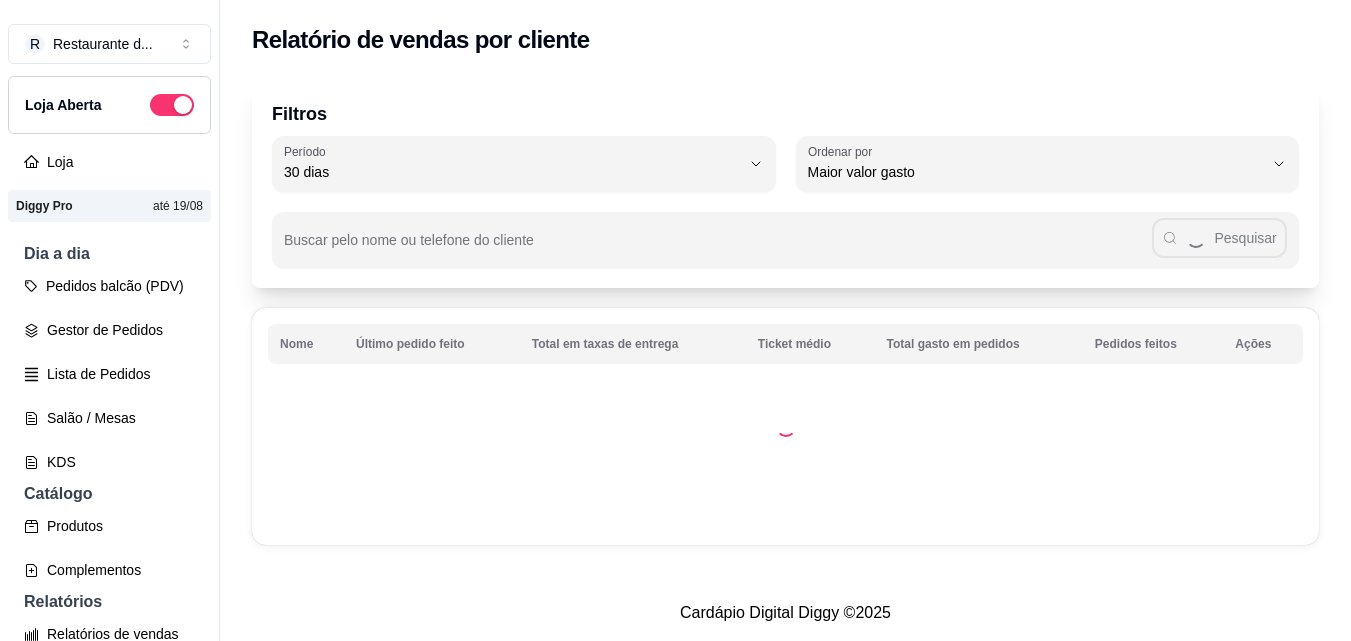 select on "30" 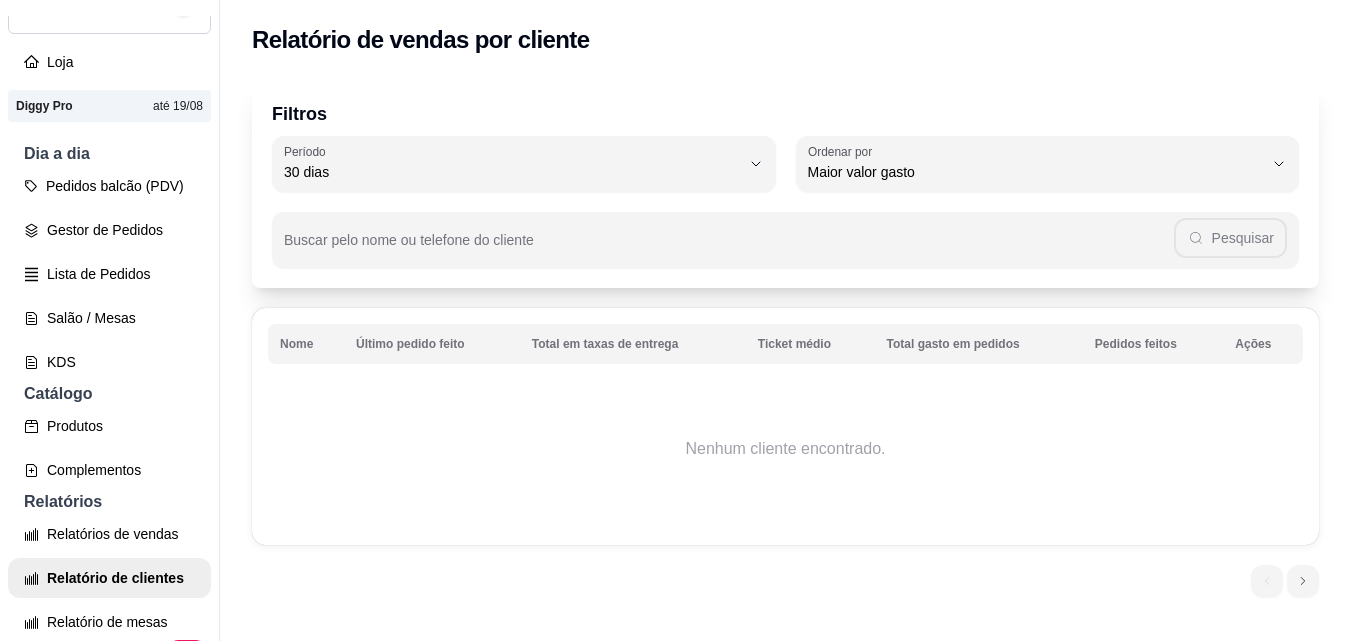 scroll, scrollTop: 51, scrollLeft: 0, axis: vertical 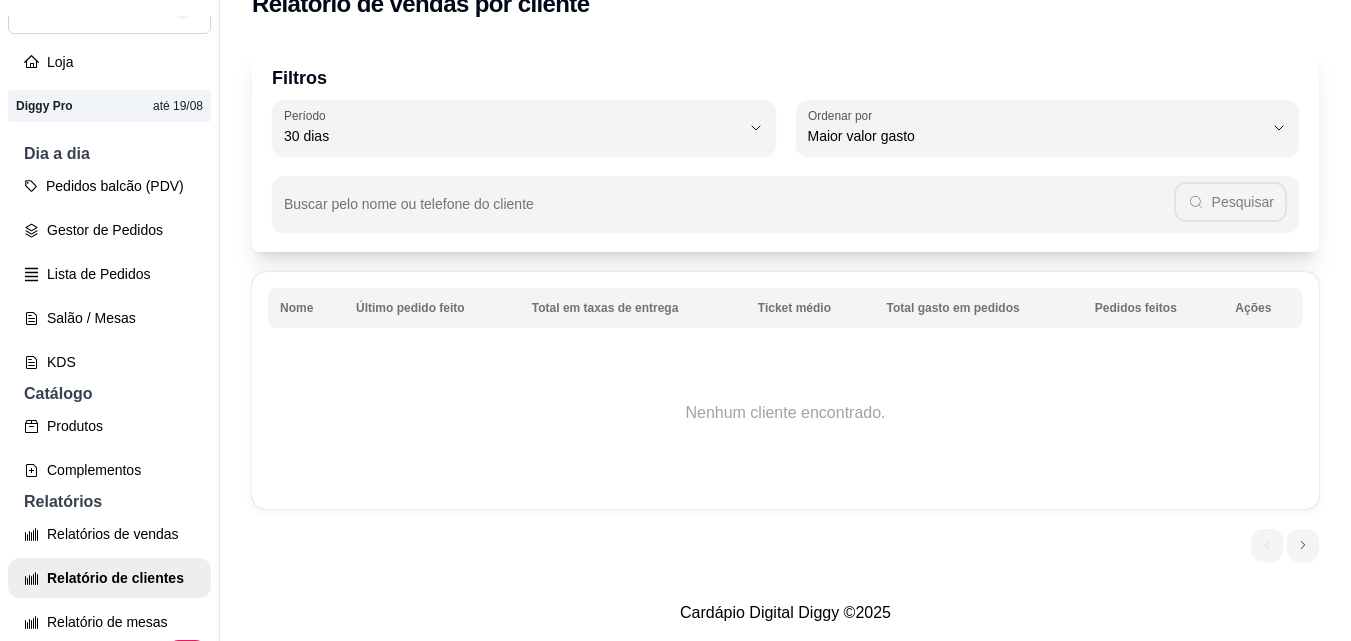click on "Nenhum cliente encontrado." at bounding box center (785, 413) 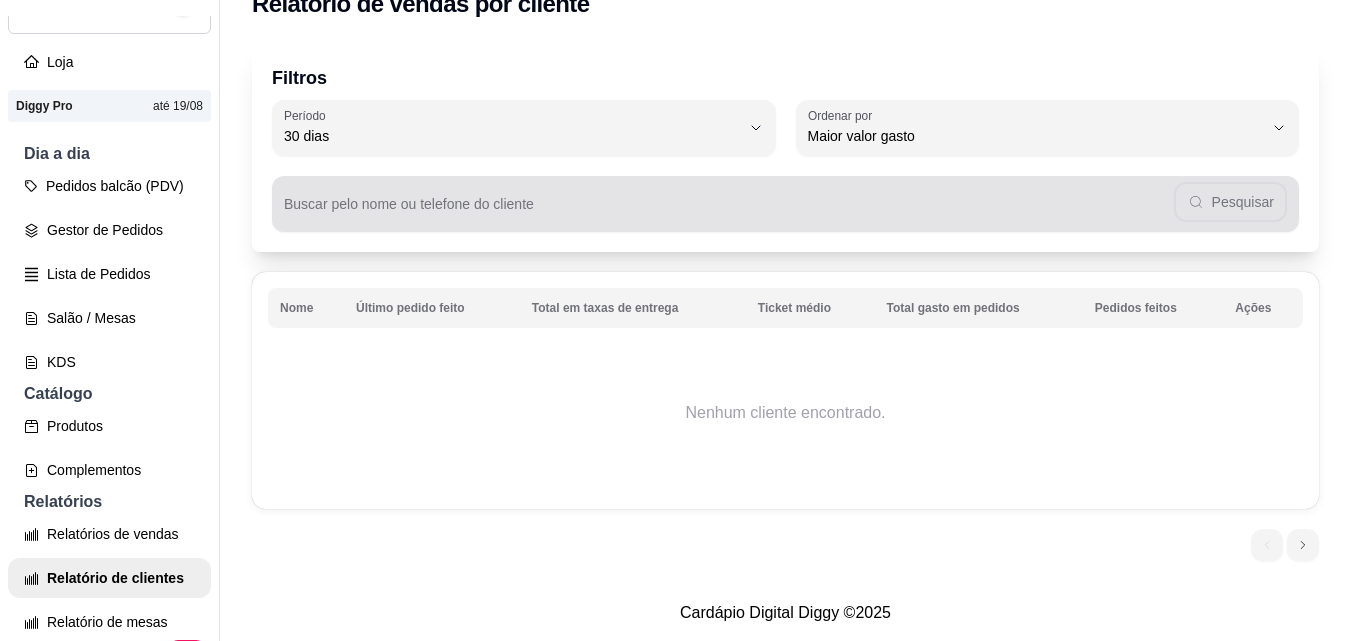 click on "Pesquisar" at bounding box center (785, 204) 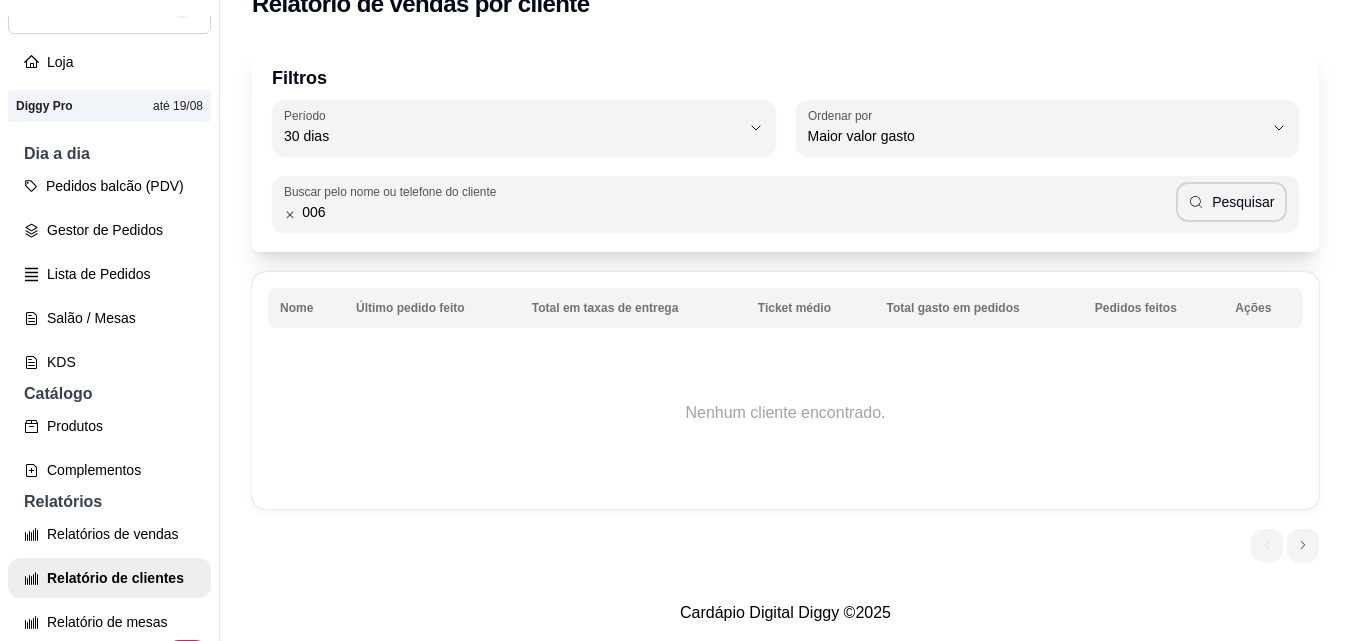 type on "006" 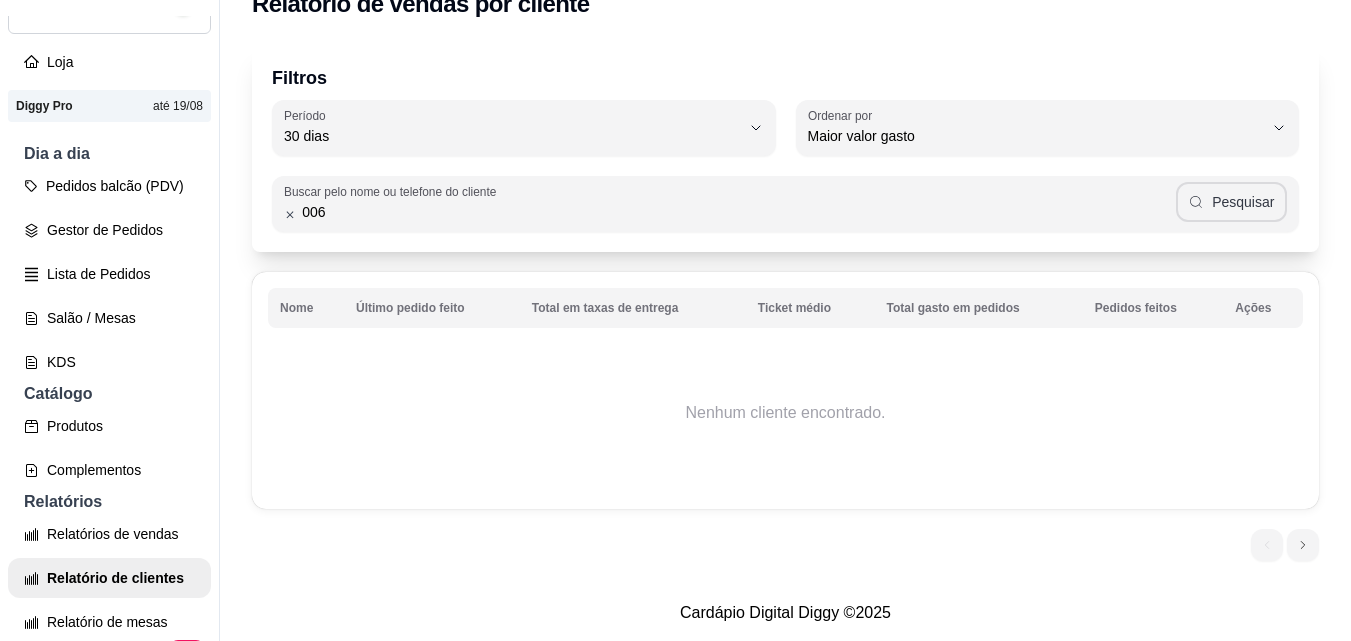 click on "Pesquisar" at bounding box center (1232, 202) 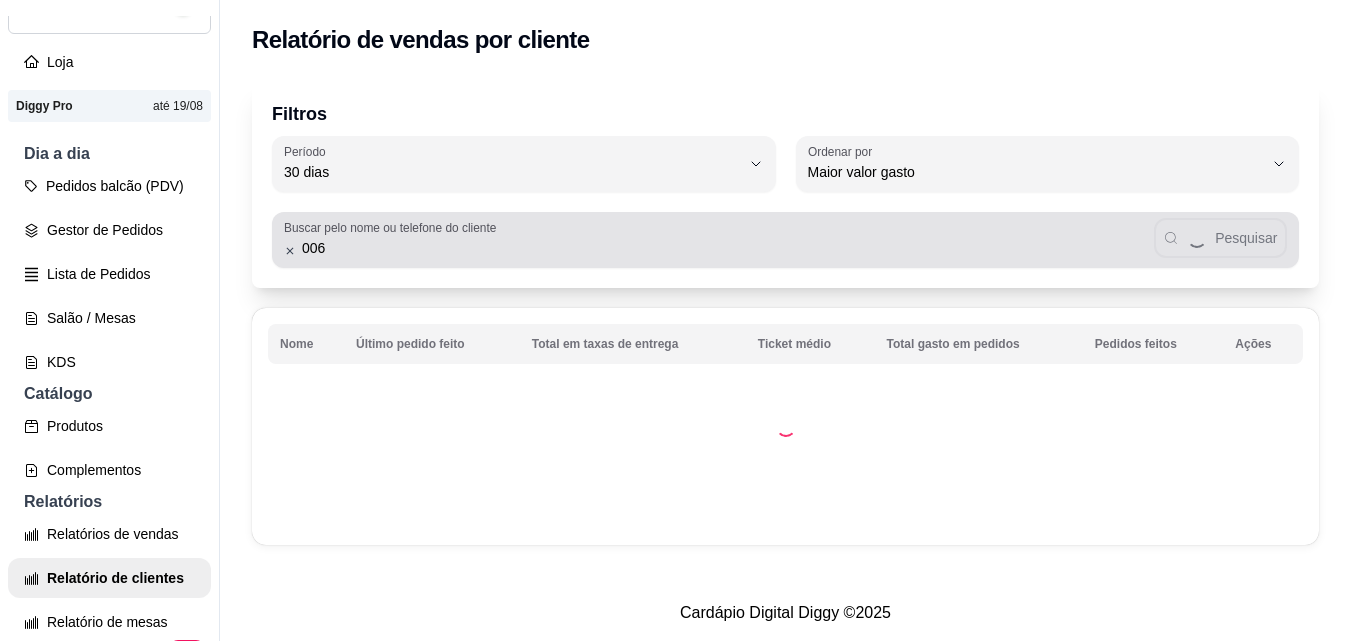 scroll, scrollTop: 0, scrollLeft: 0, axis: both 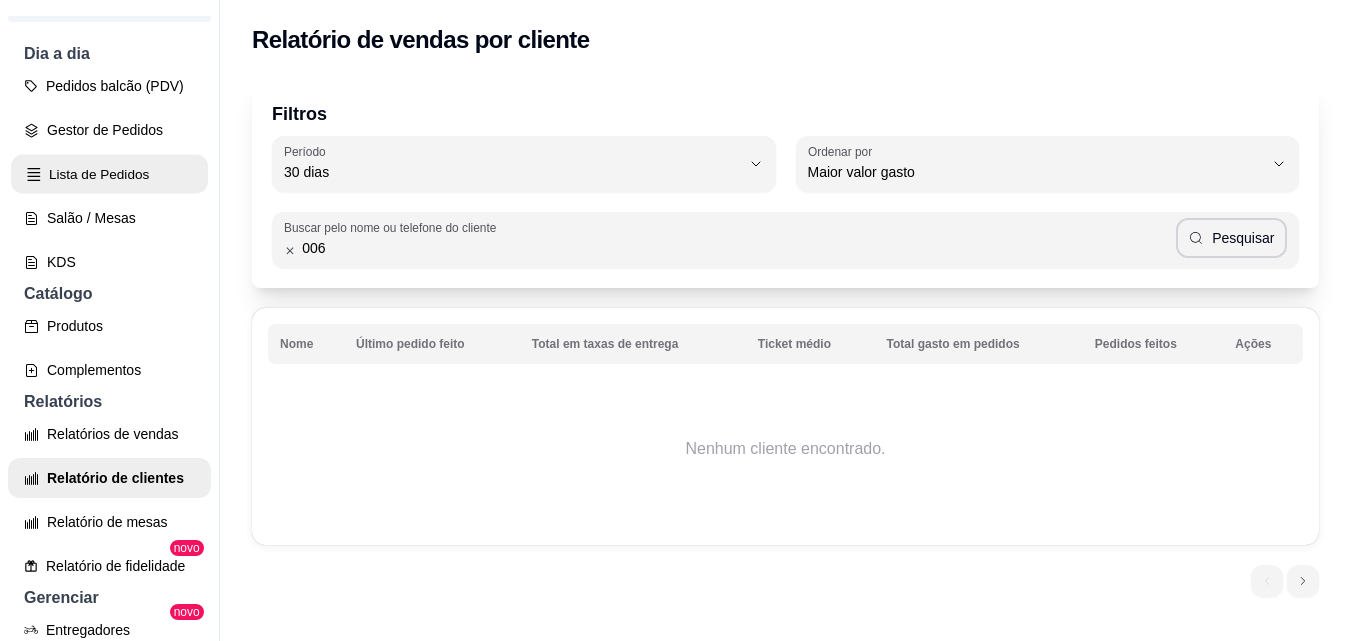 click on "Lista de Pedidos" at bounding box center [109, 174] 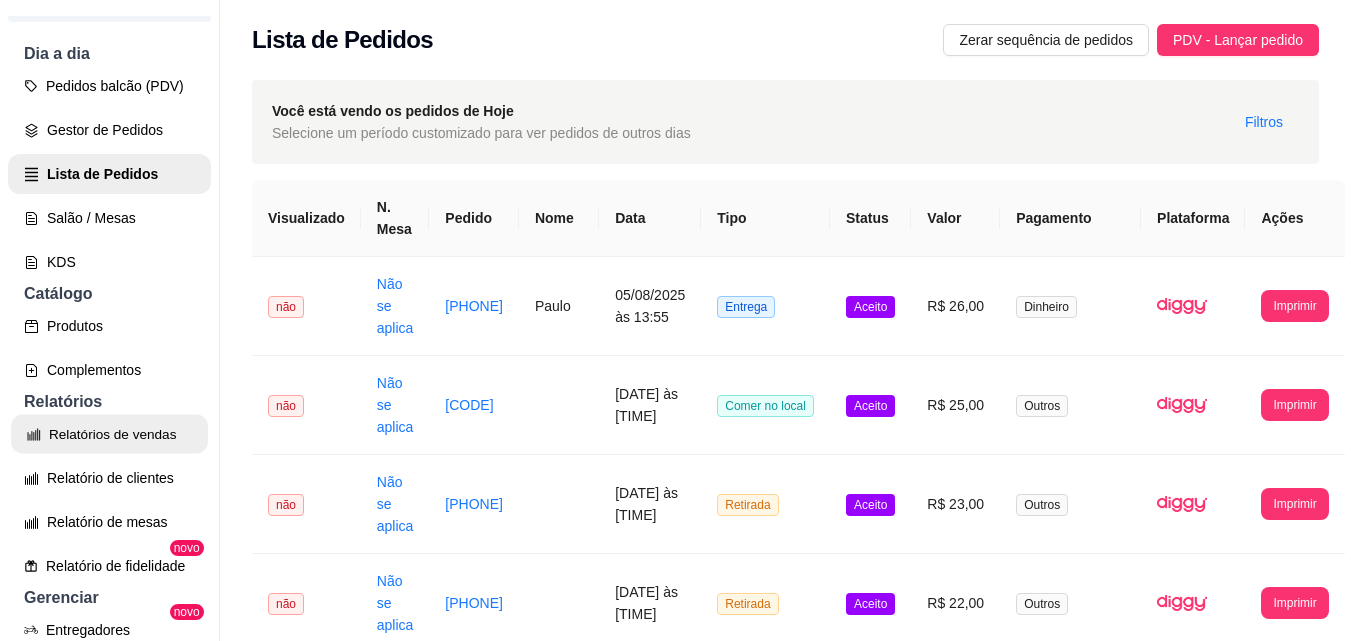 click on "Relatórios de vendas" at bounding box center [109, 434] 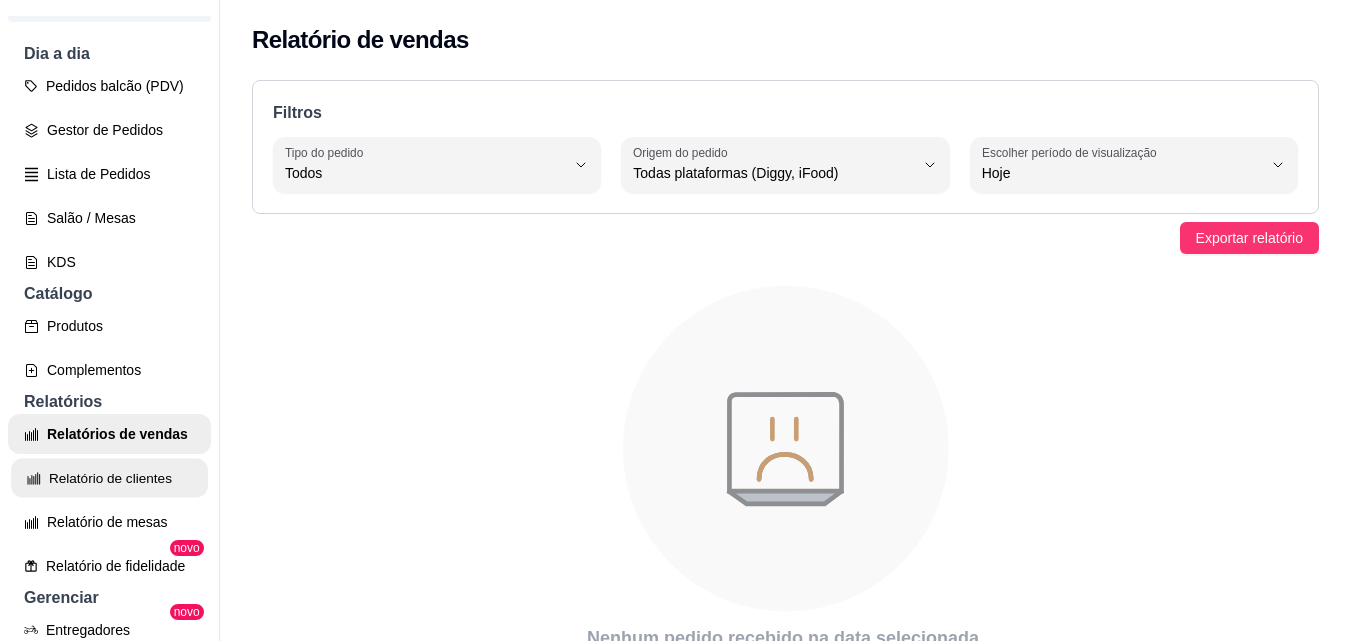 click on "Relatório de clientes" at bounding box center [109, 478] 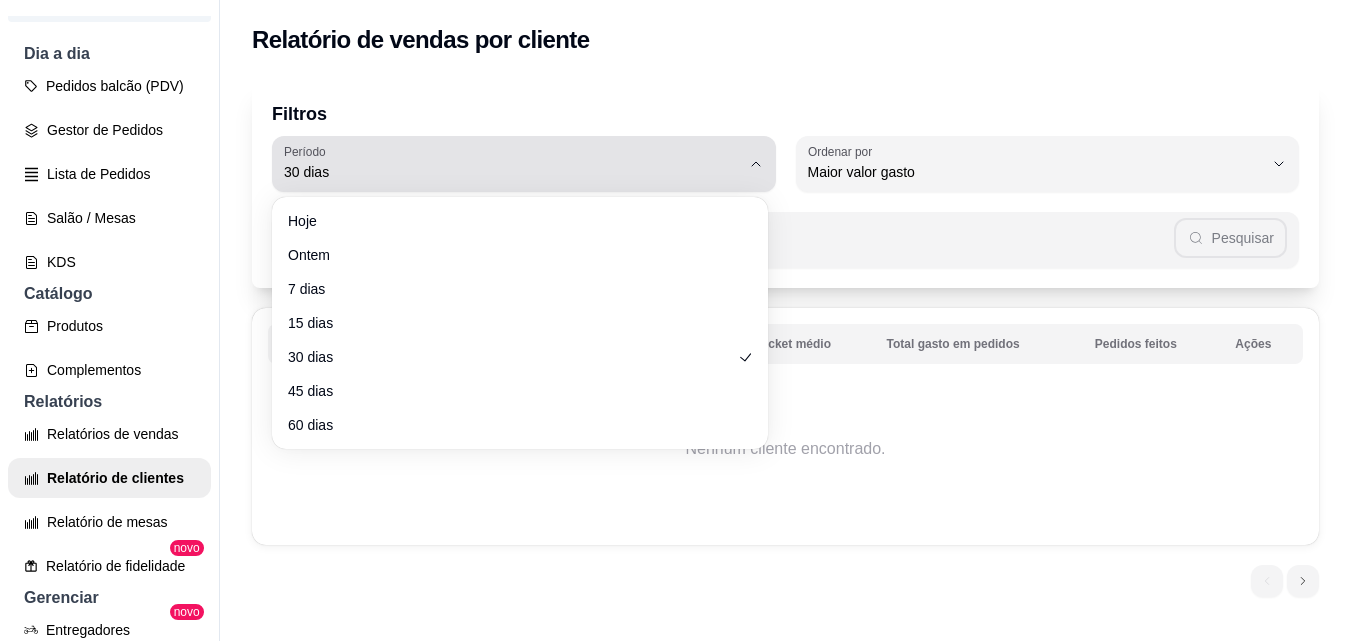 click on "30 dias" at bounding box center (512, 172) 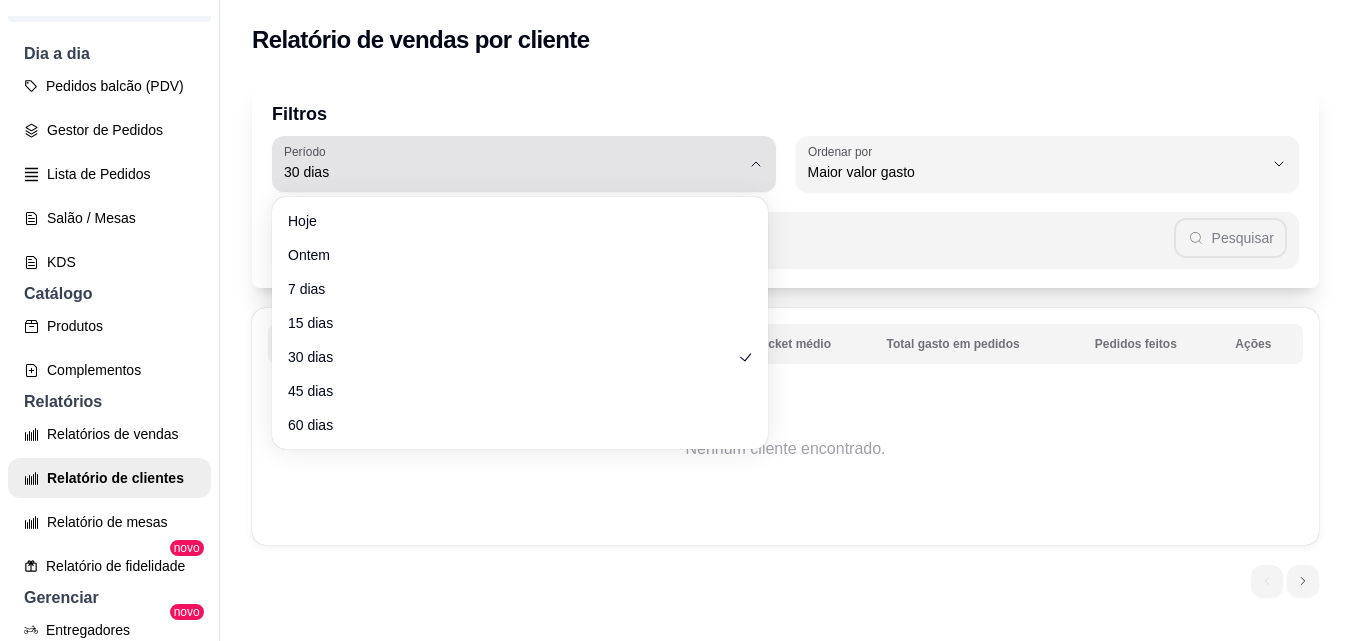 click on "30 dias" at bounding box center [512, 172] 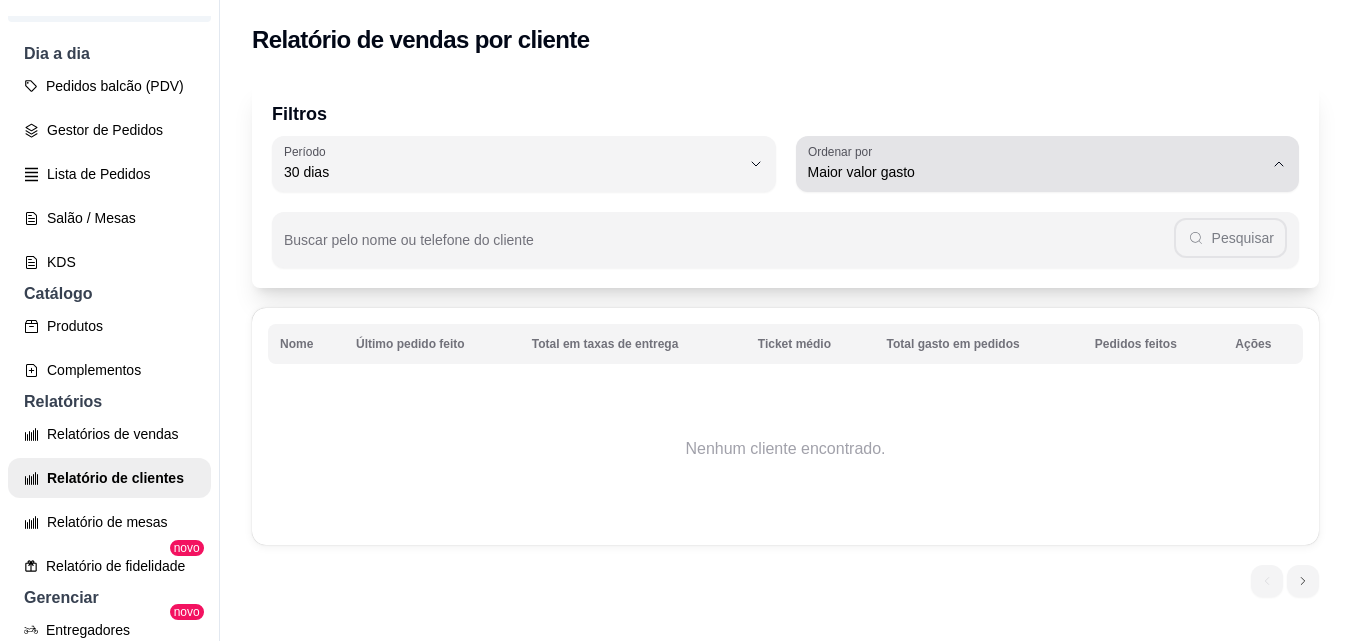 click on "Maior valor gasto" at bounding box center (1036, 172) 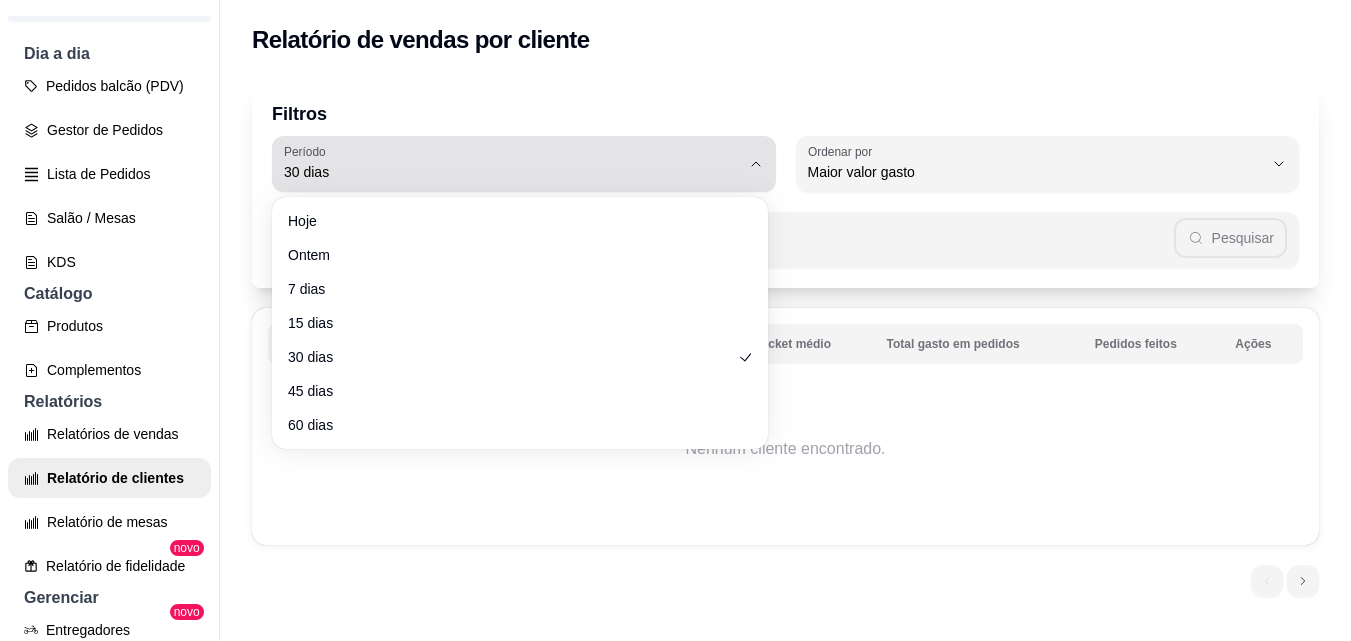 click on "30 dias" at bounding box center [512, 172] 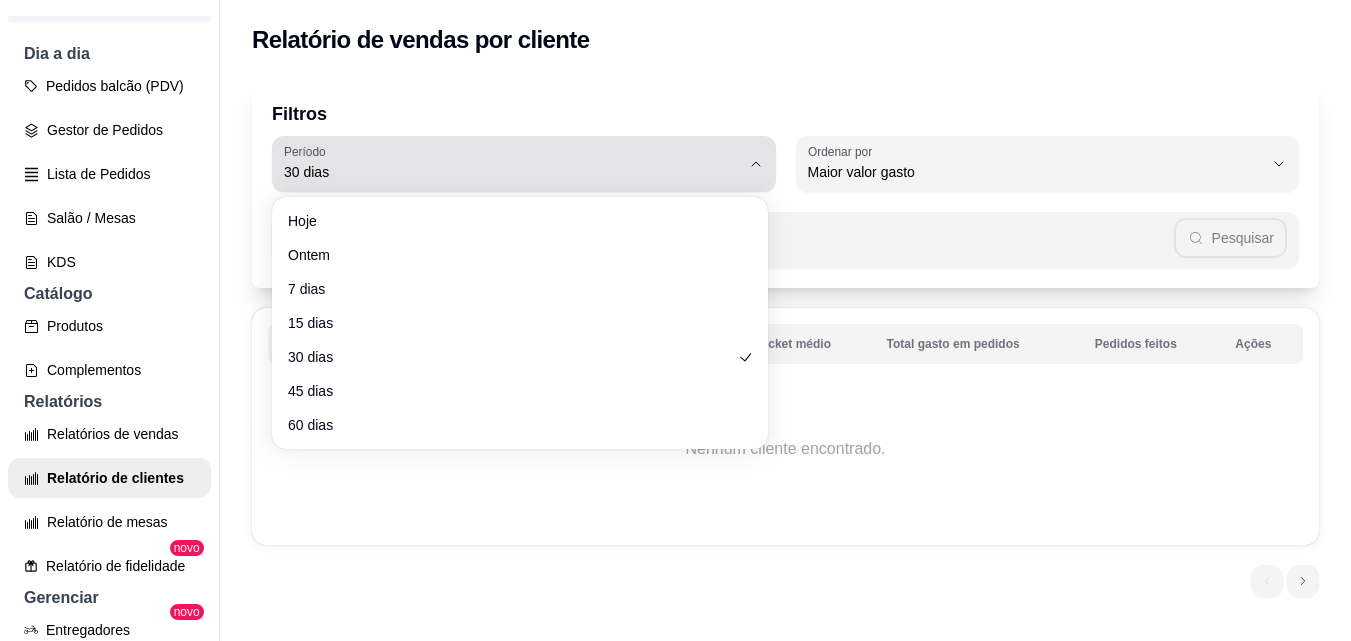 click on "30 dias" at bounding box center [512, 172] 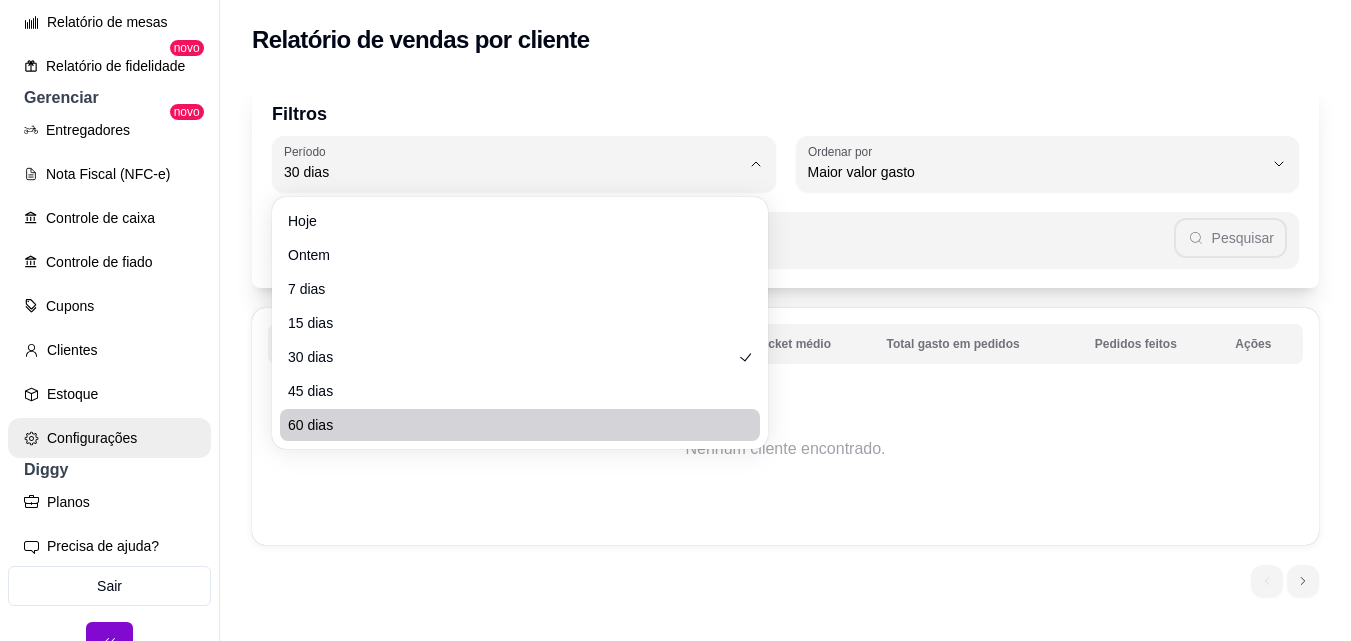 scroll, scrollTop: 729, scrollLeft: 0, axis: vertical 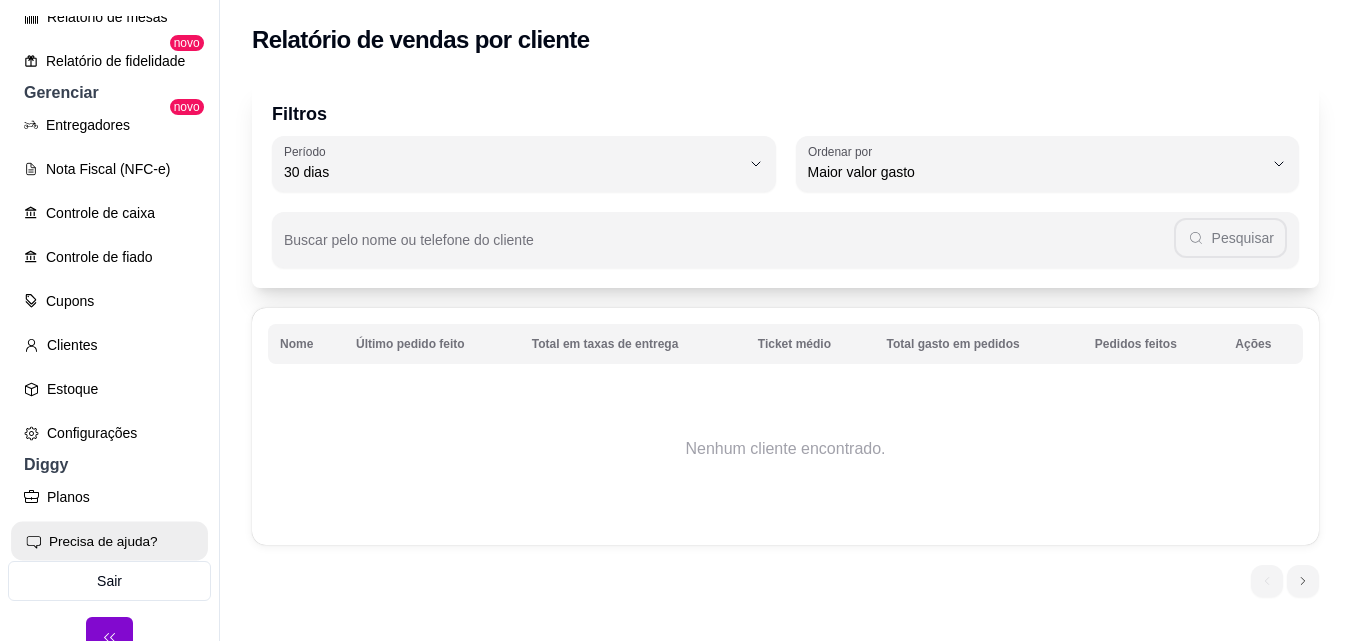 click on "Precisa de ajuda?" at bounding box center (109, 541) 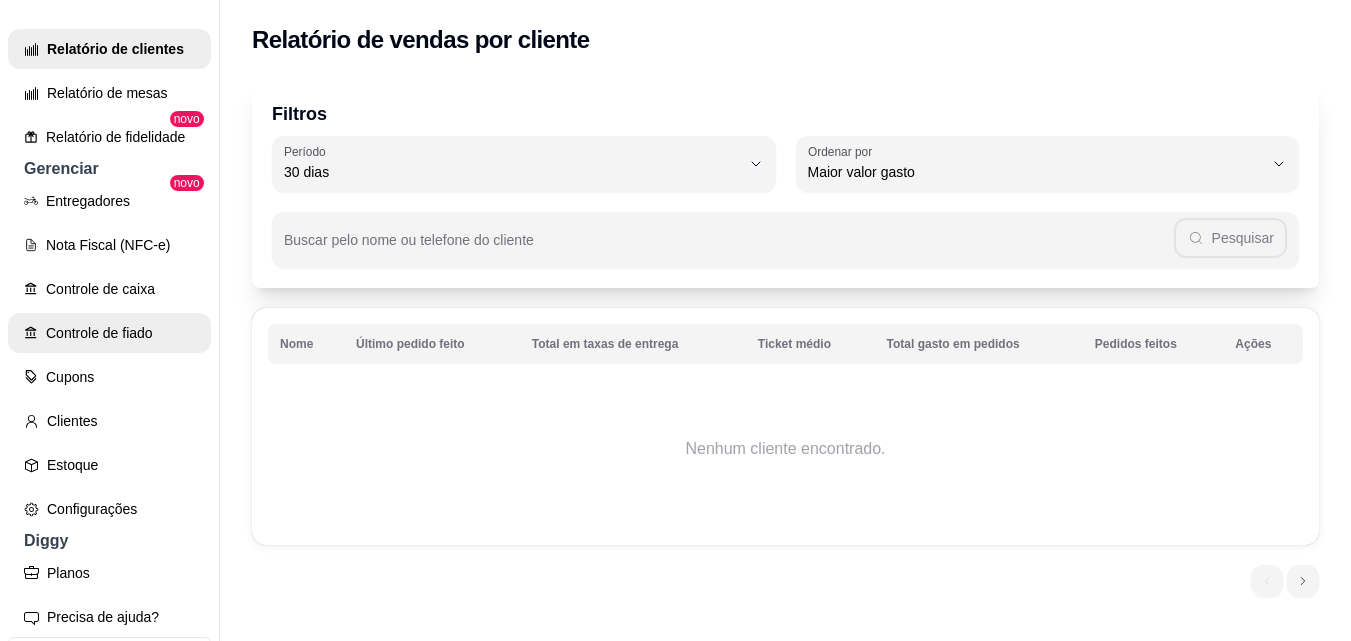 scroll, scrollTop: 529, scrollLeft: 0, axis: vertical 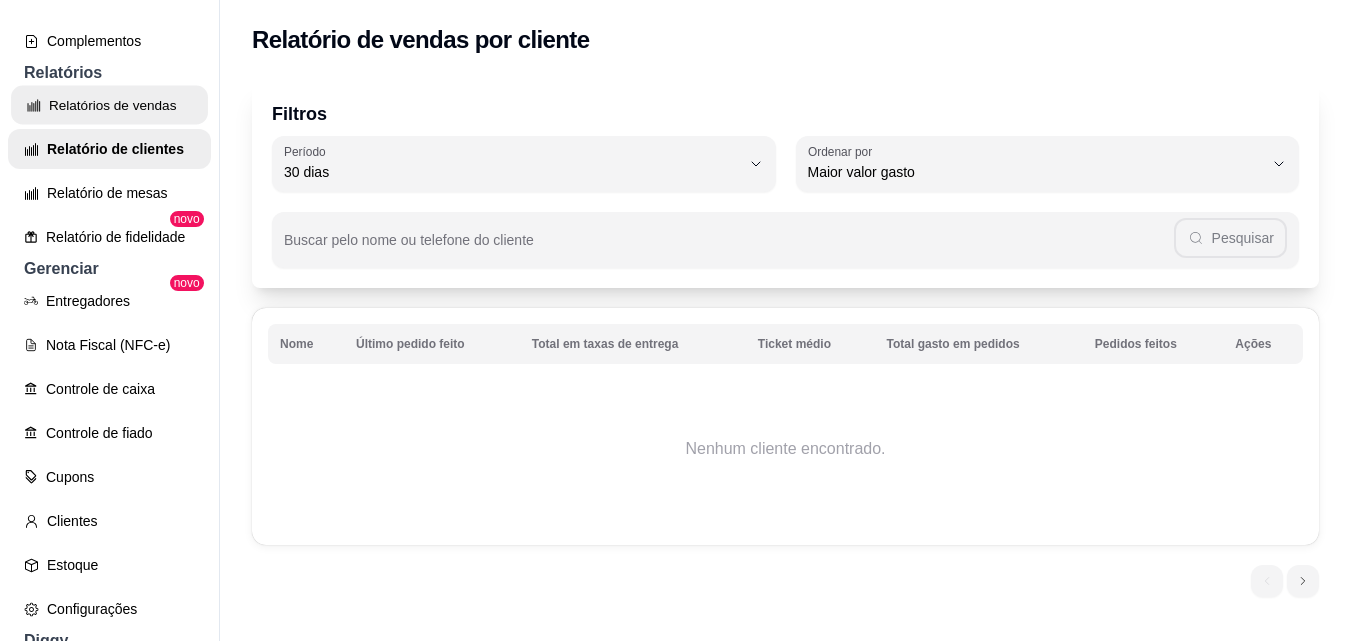 click on "Relatórios de vendas" at bounding box center (109, 105) 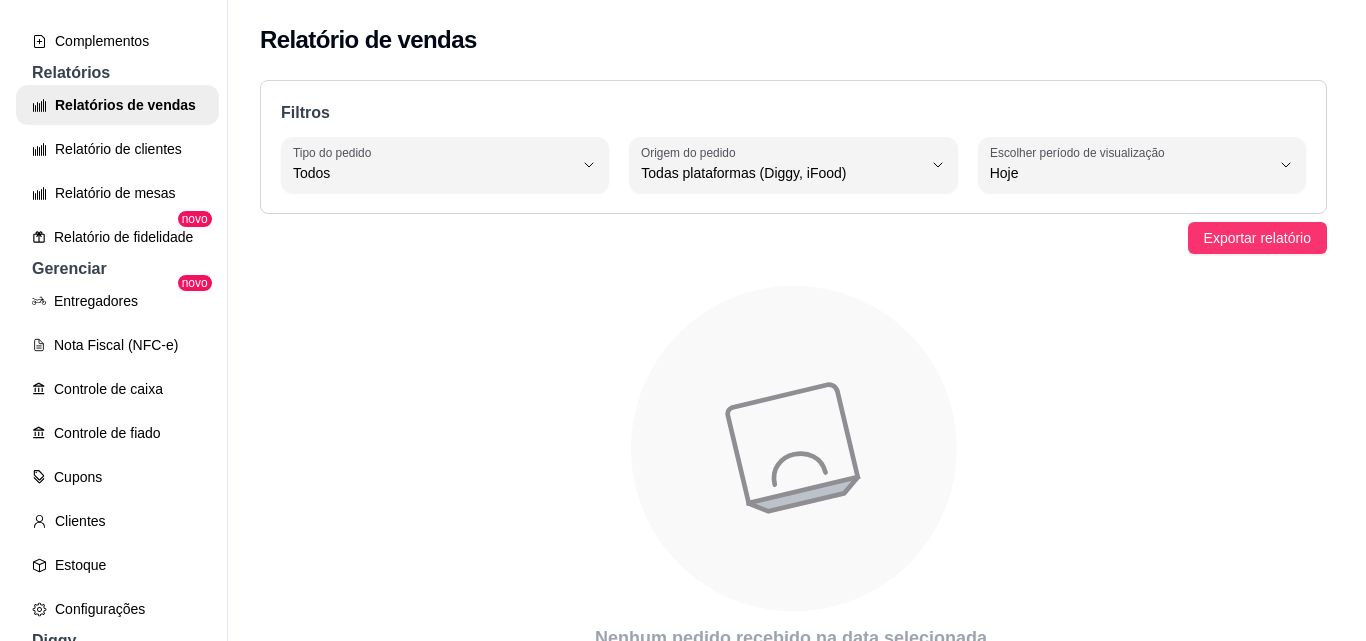 scroll, scrollTop: 229, scrollLeft: 0, axis: vertical 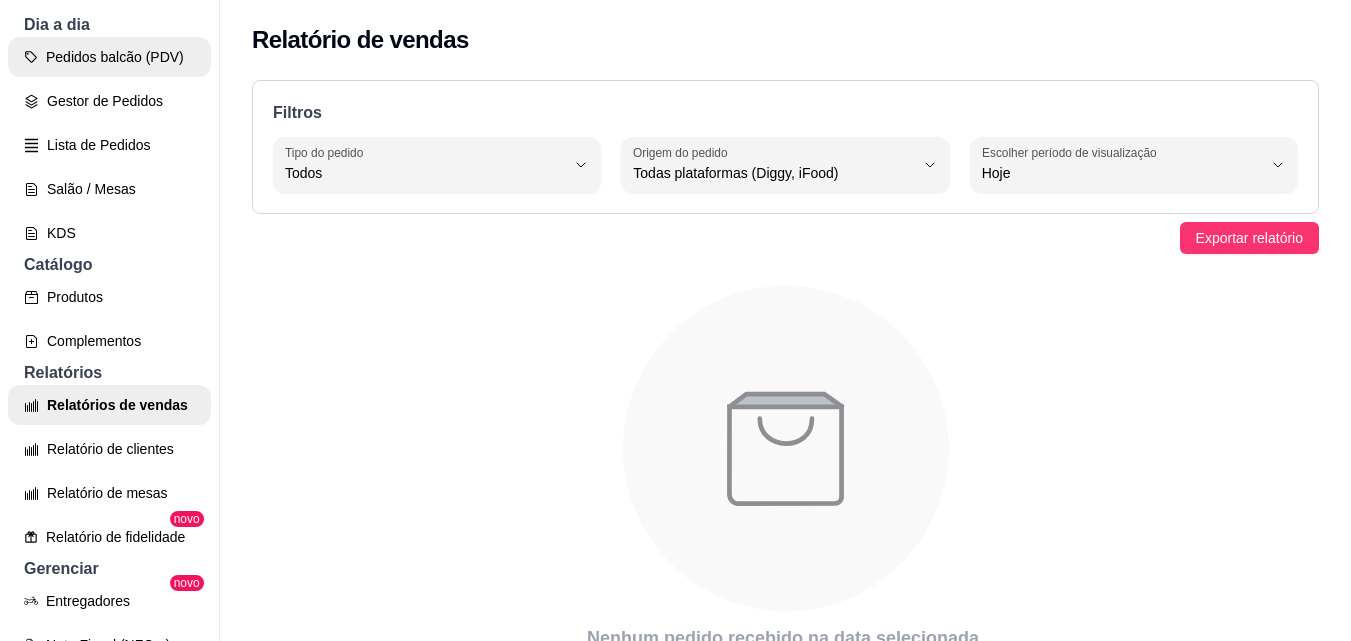 click on "Pedidos balcão (PDV)" at bounding box center [109, 57] 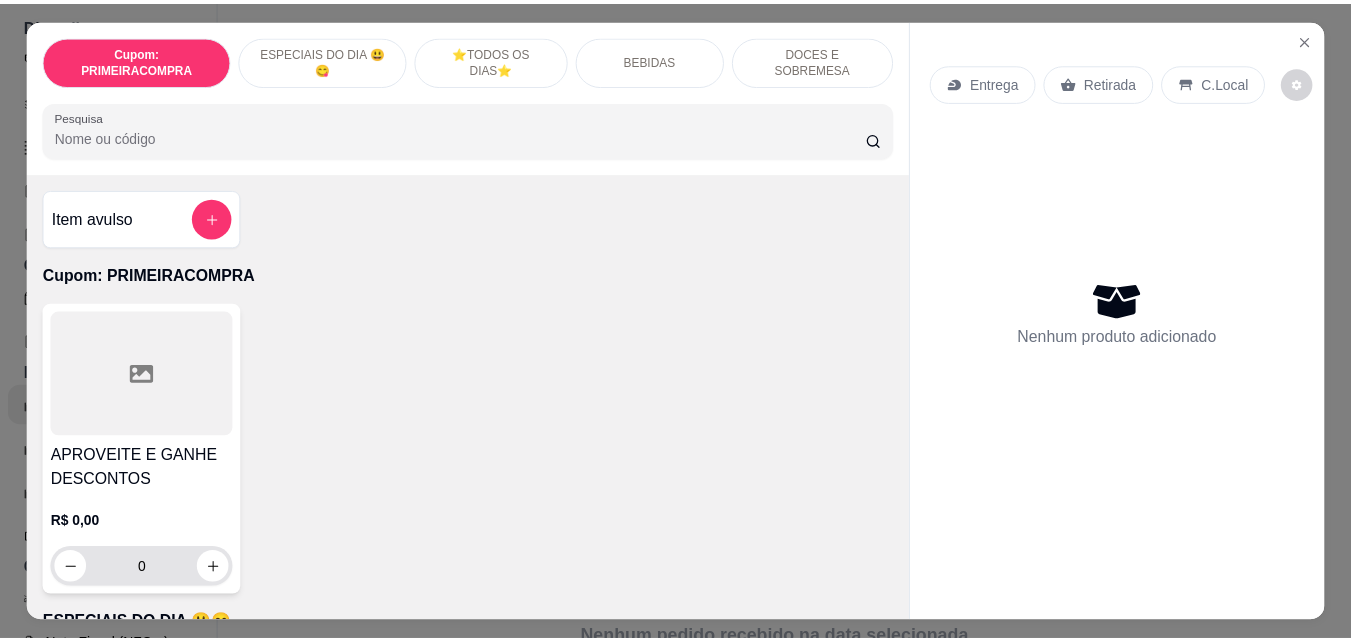 scroll, scrollTop: 300, scrollLeft: 0, axis: vertical 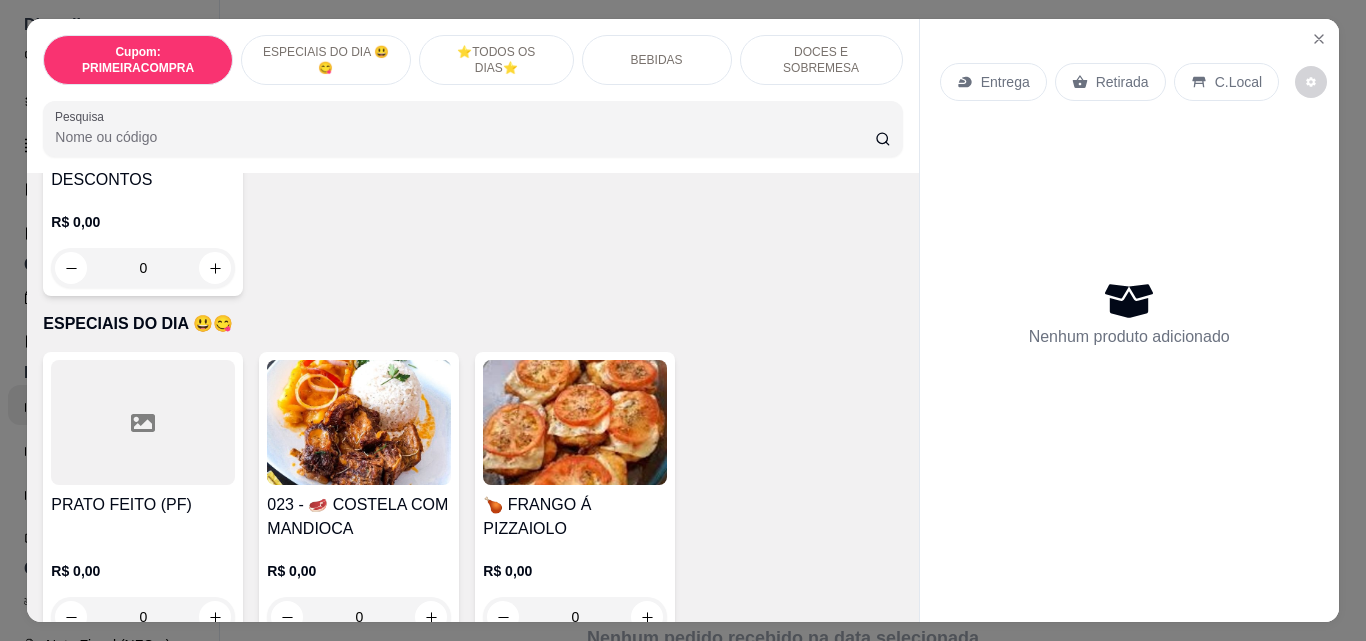 click at bounding box center [359, 422] 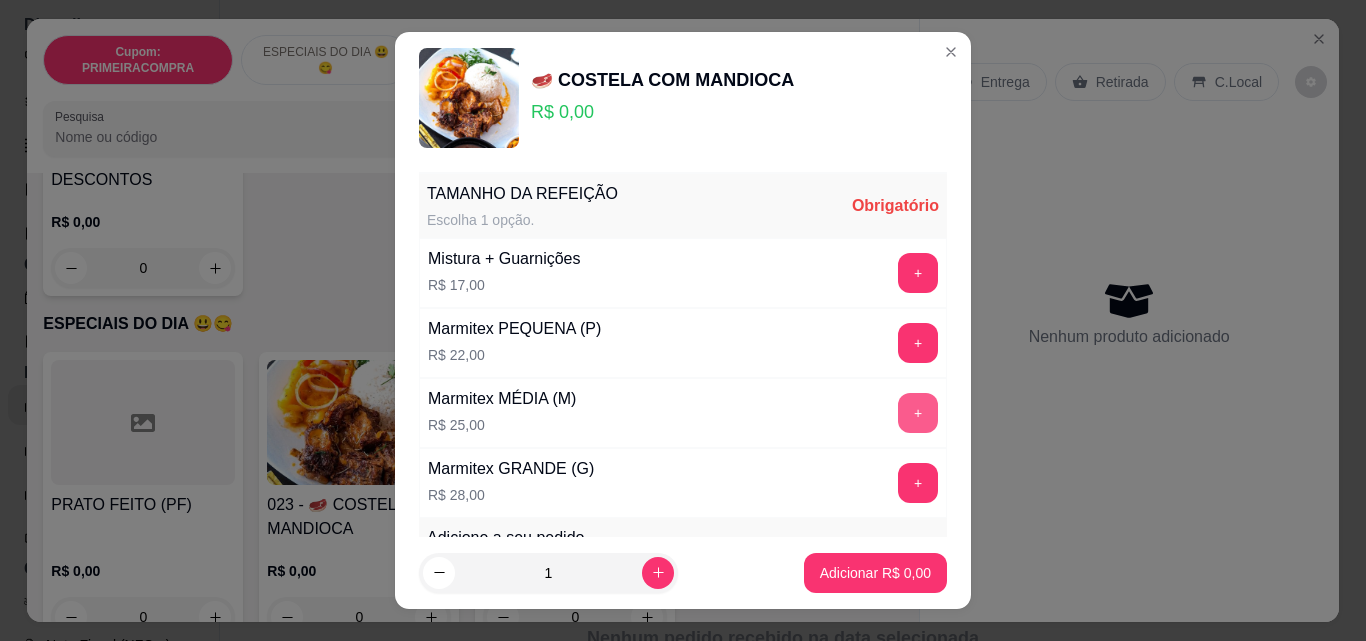 click on "+" at bounding box center (918, 413) 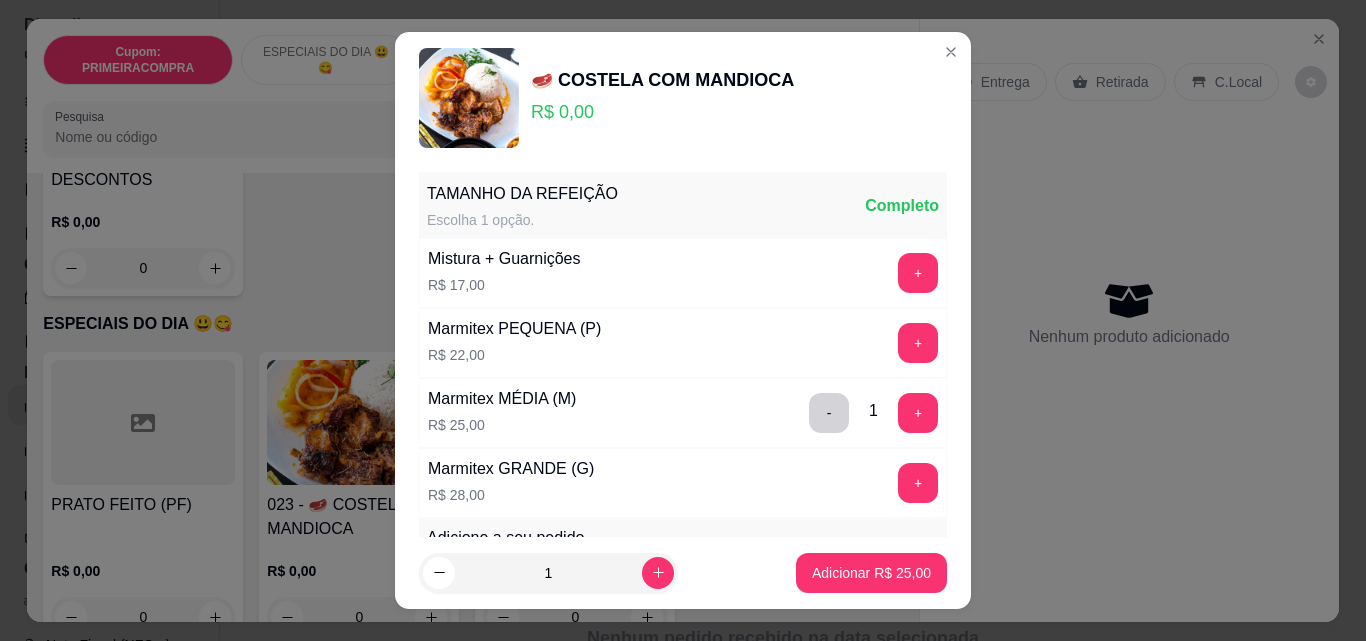 click on "1 Adicionar   R$ 25,00" at bounding box center [683, 573] 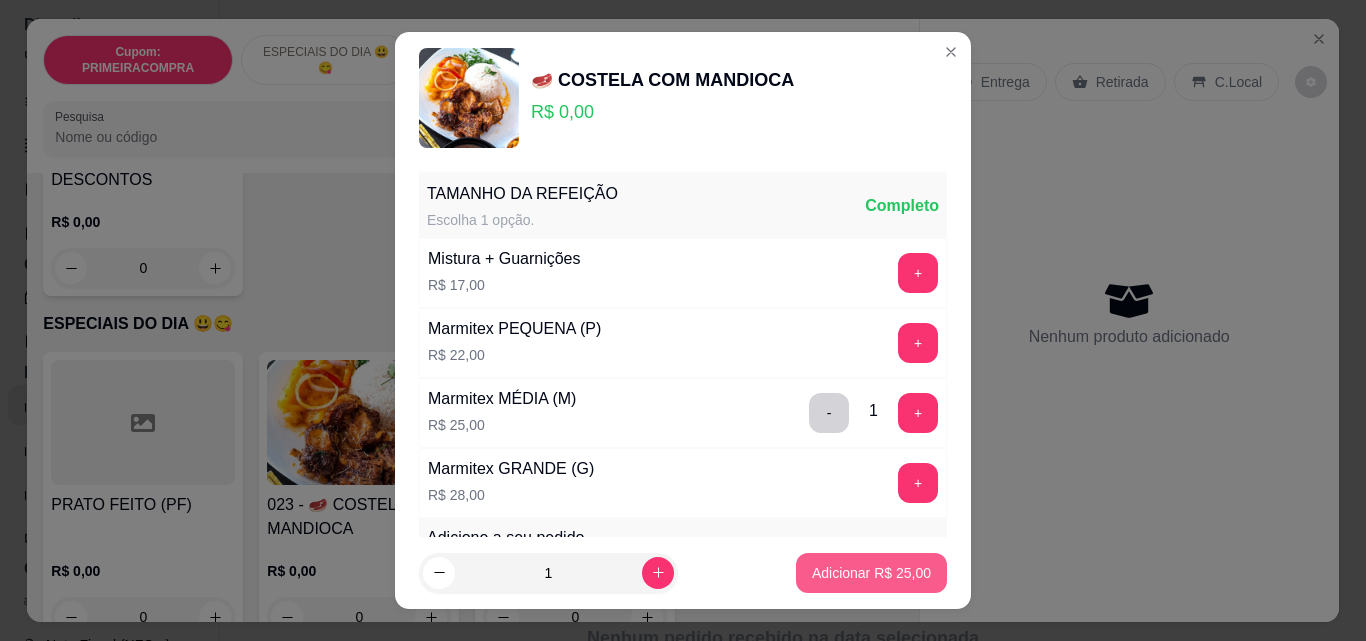 click on "Adicionar   R$ 25,00" at bounding box center [871, 573] 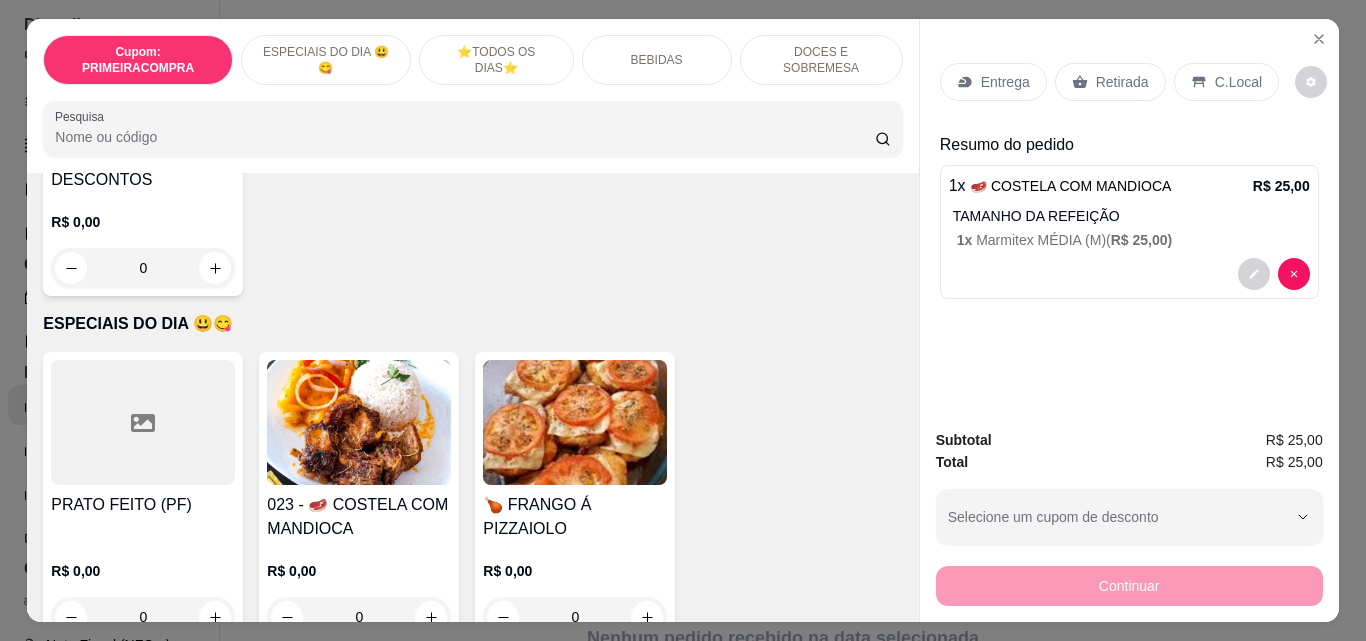 click on "Retirada" at bounding box center (1122, 82) 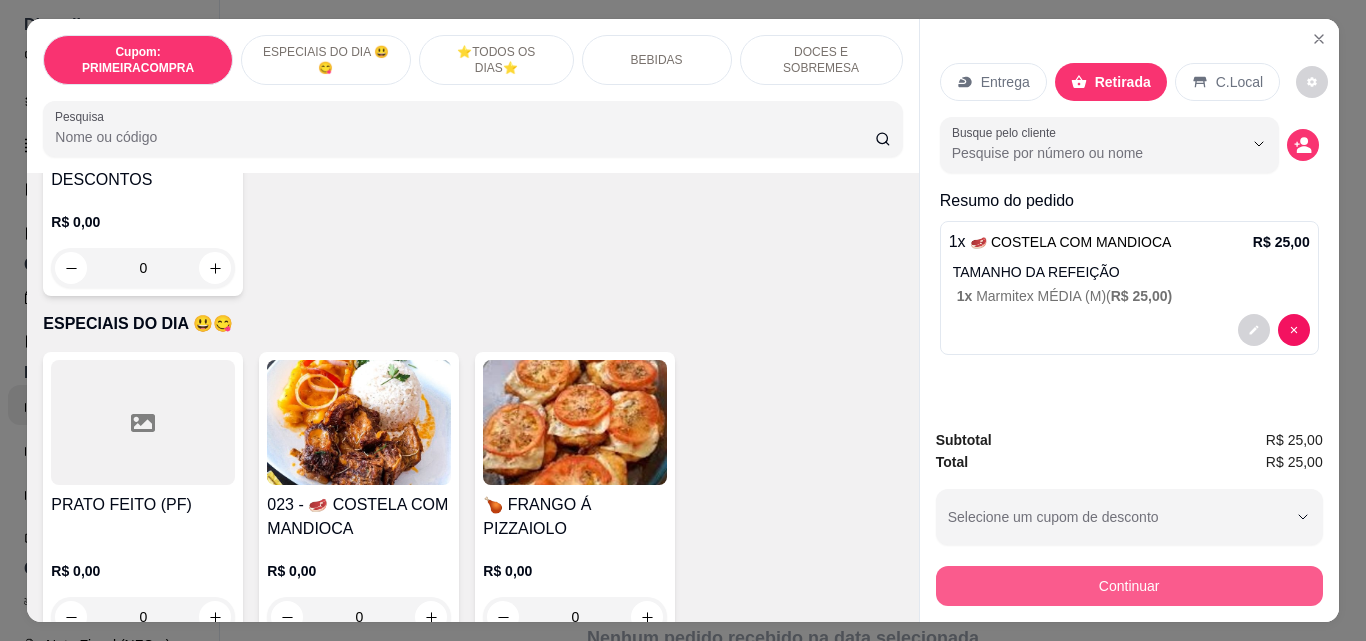 click on "Continuar" at bounding box center (1129, 586) 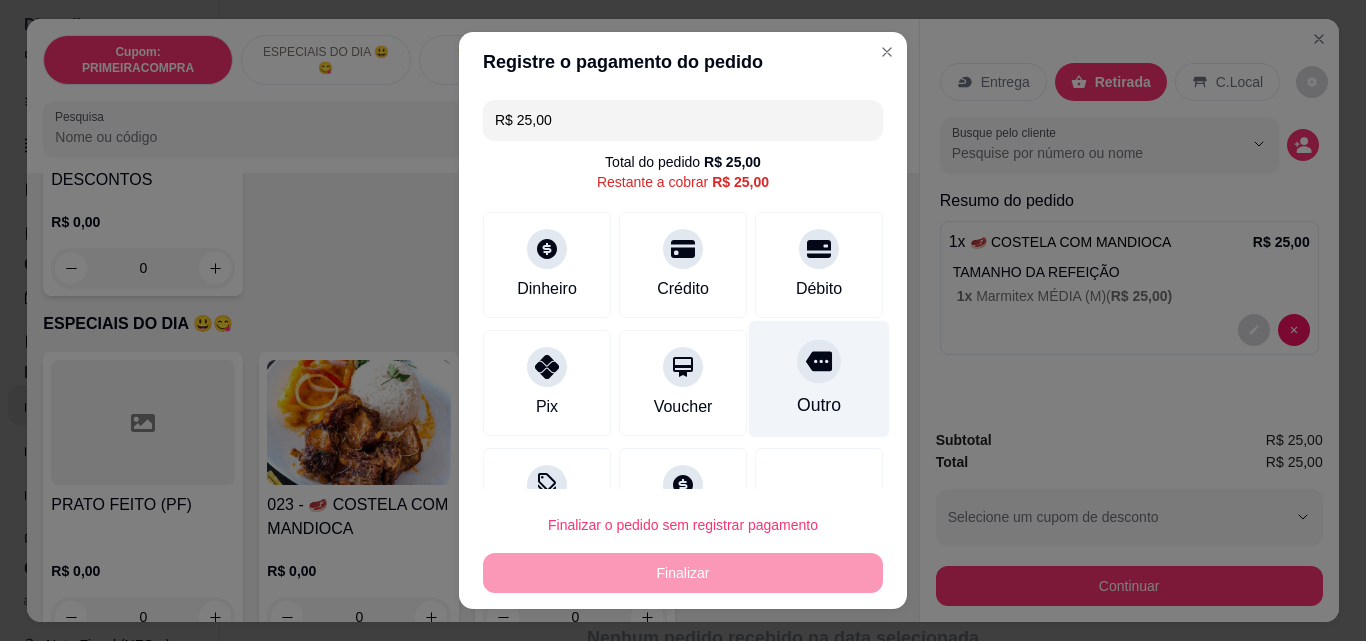 click 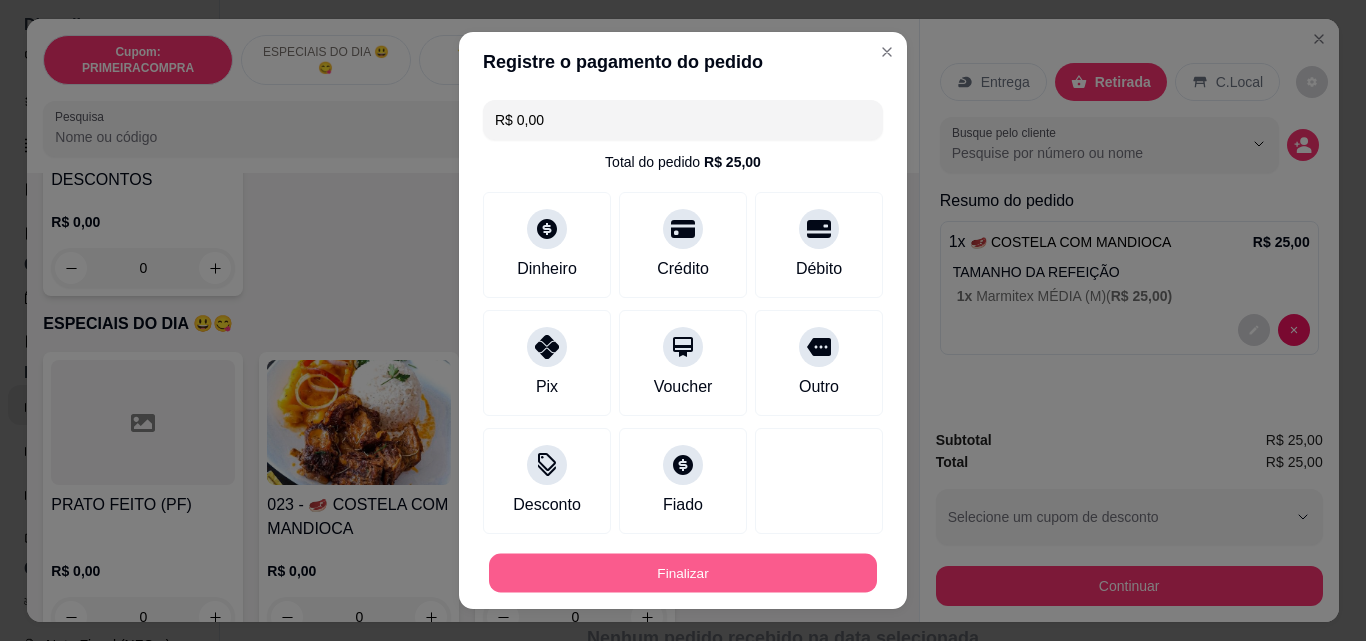 click on "Finalizar" at bounding box center (683, 573) 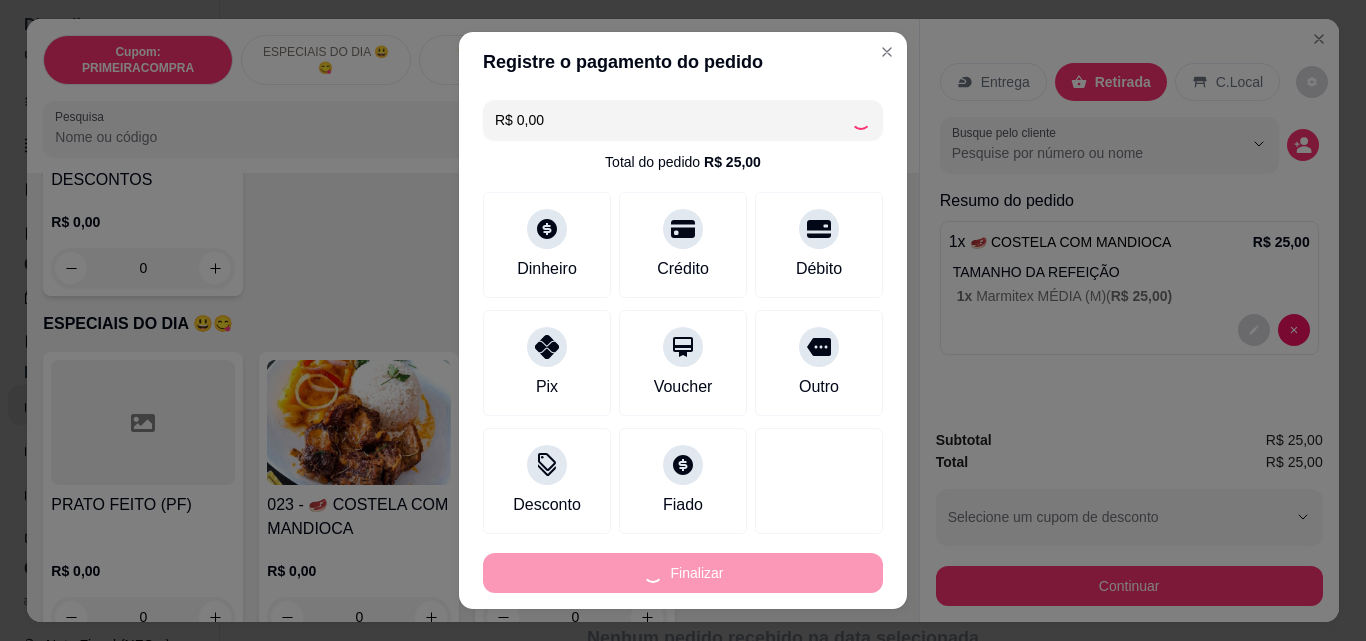 type on "-R$ 25,00" 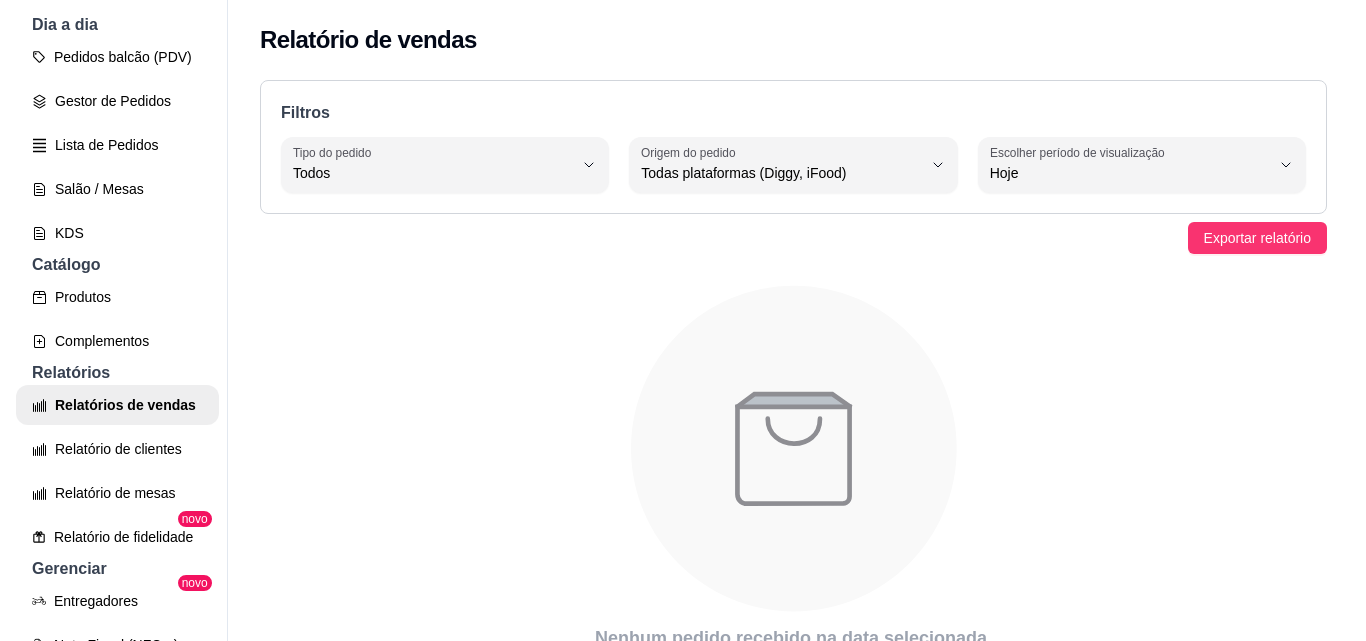 scroll, scrollTop: 29, scrollLeft: 0, axis: vertical 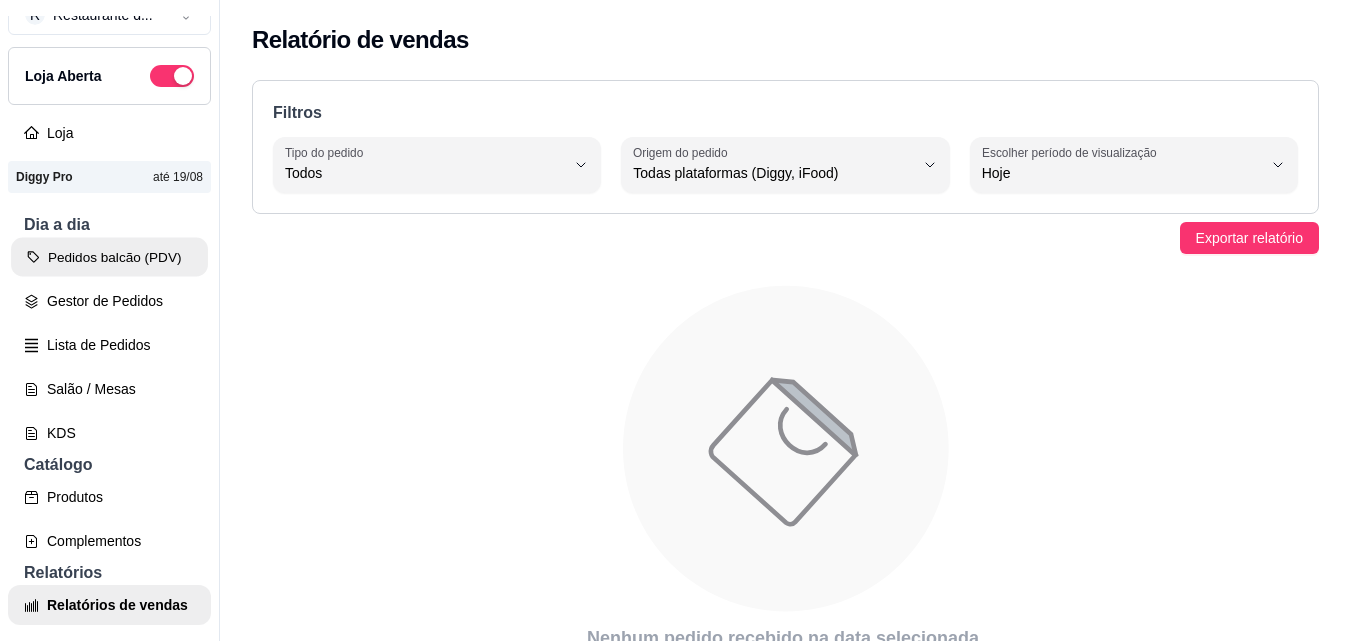 click on "Pedidos balcão (PDV)" at bounding box center (109, 257) 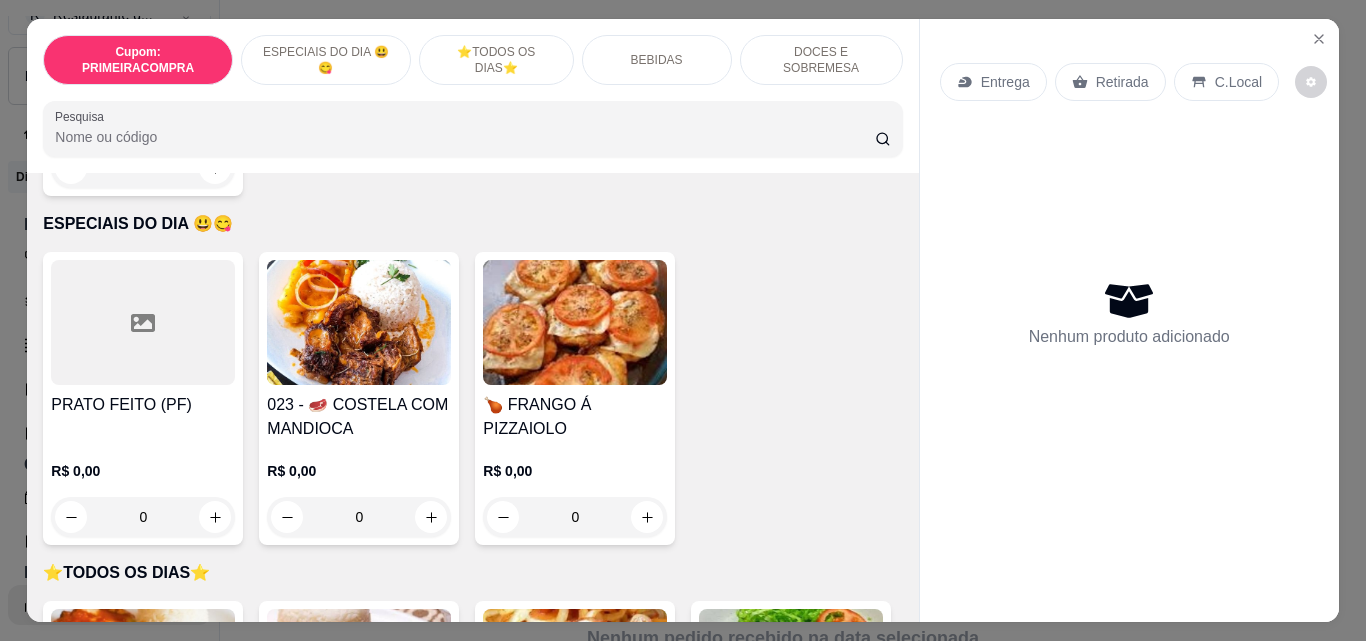 scroll, scrollTop: 600, scrollLeft: 0, axis: vertical 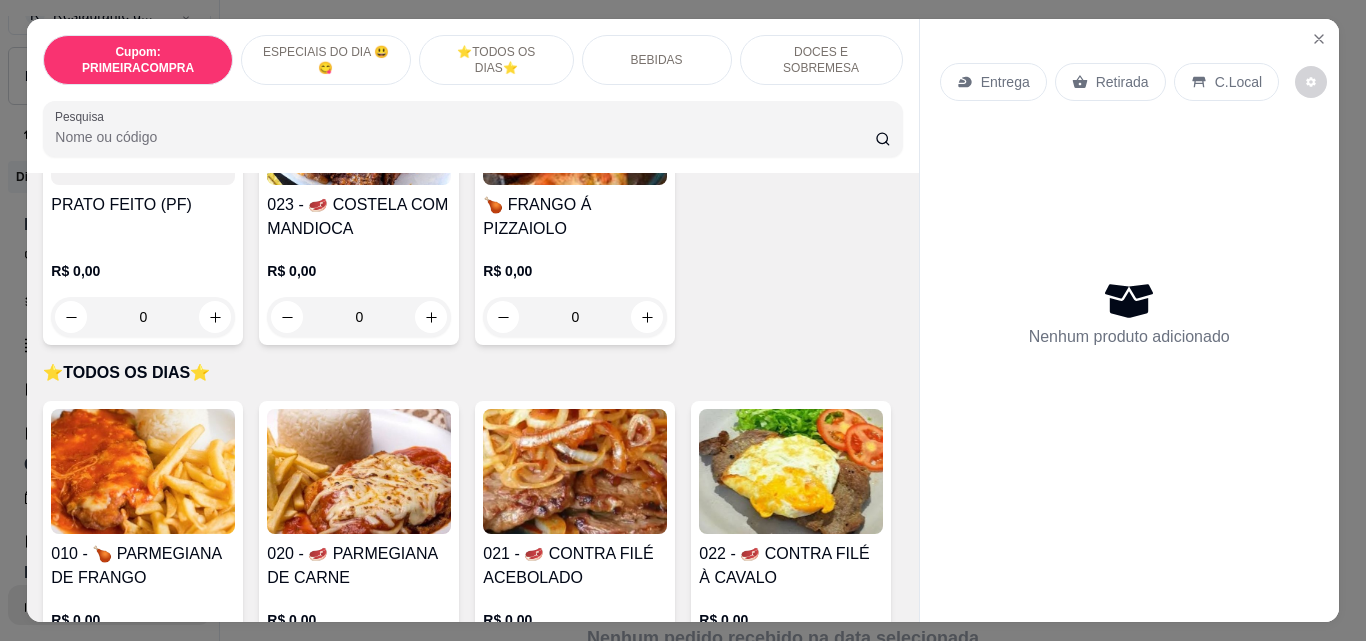 click at bounding box center [359, 471] 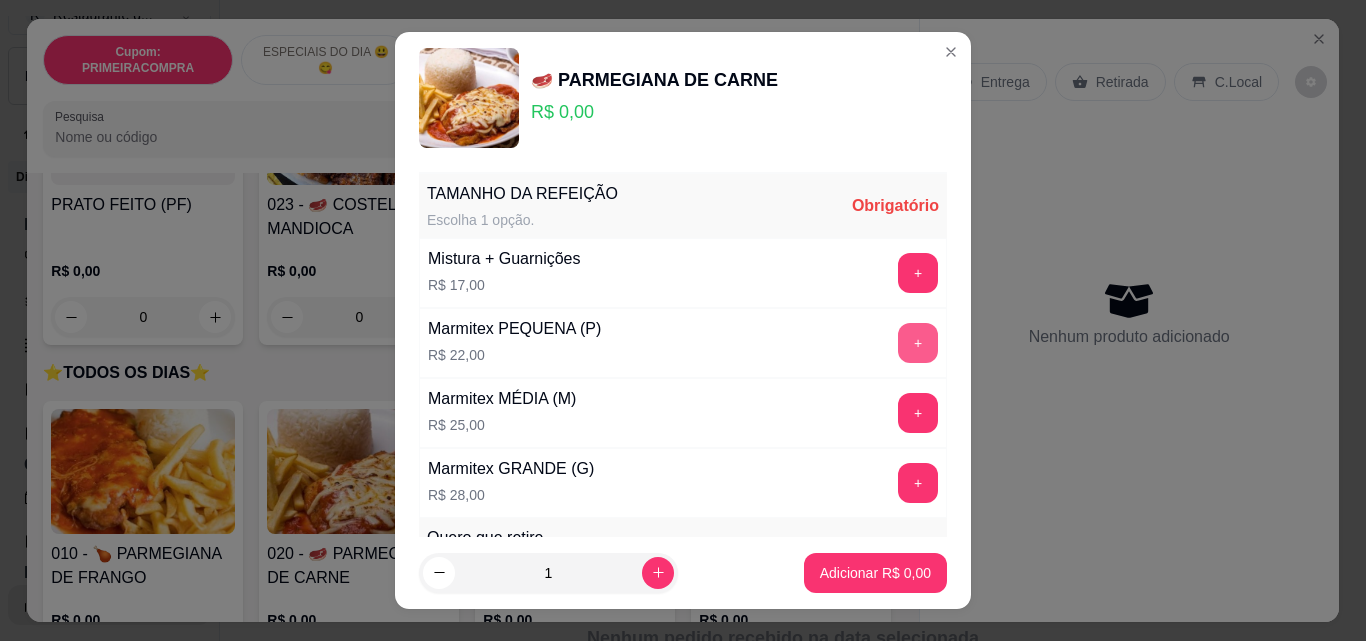 click on "+" at bounding box center (918, 343) 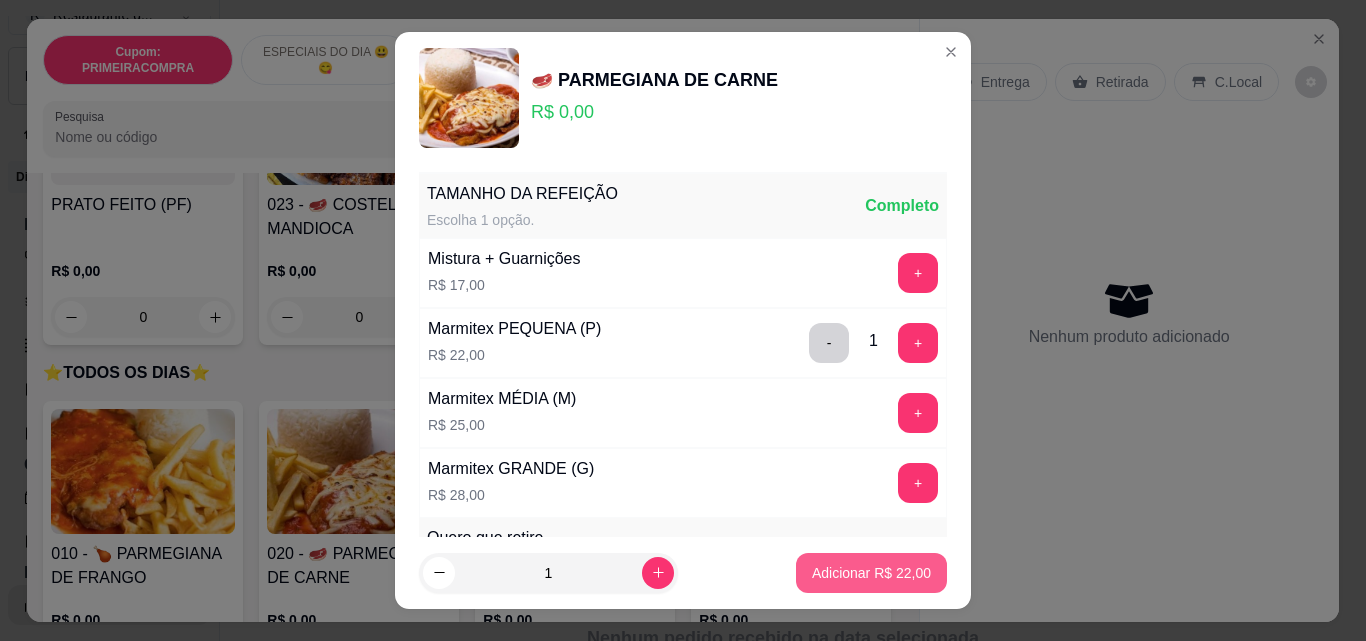 click on "Adicionar   R$ 22,00" at bounding box center (871, 573) 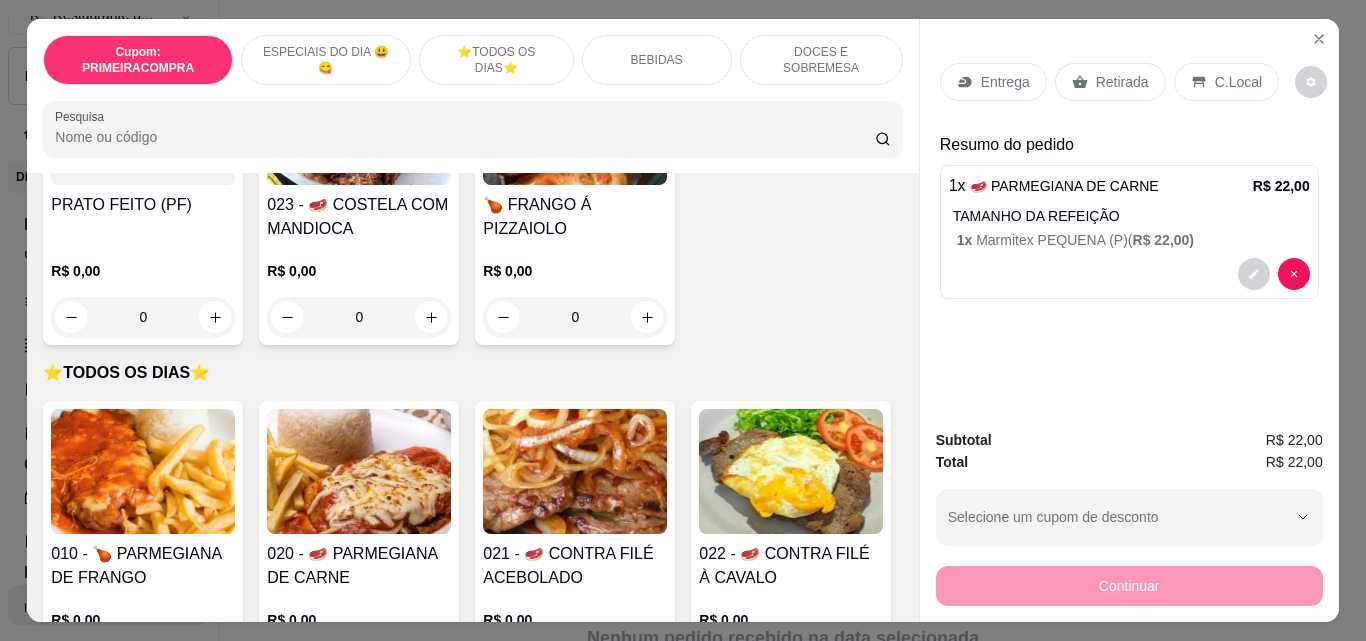 click on "Retirada" at bounding box center [1110, 82] 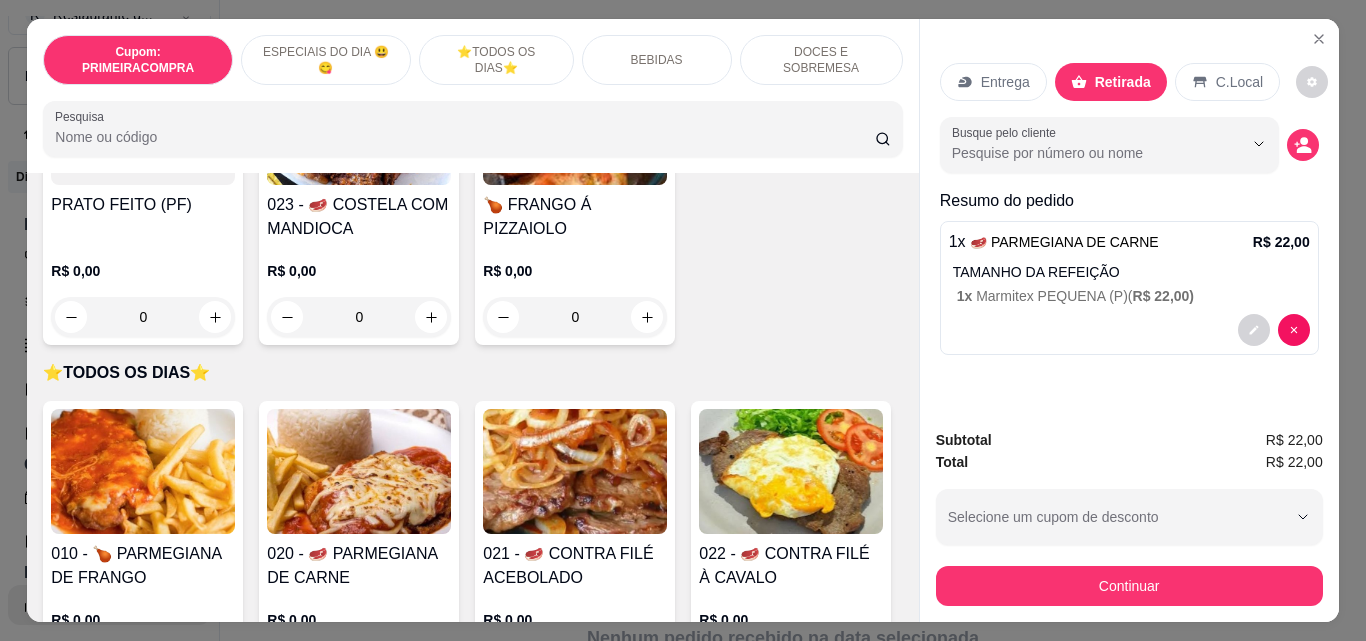 click on "Continuar" at bounding box center (1129, 583) 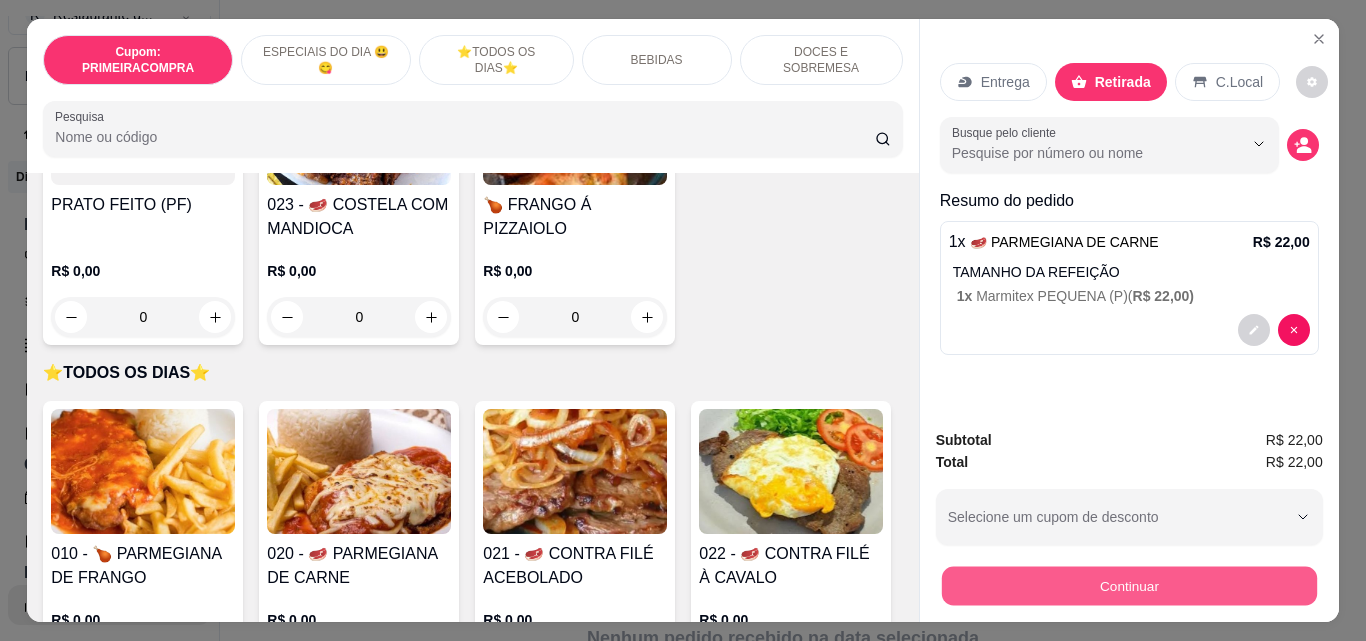 click on "Continuar" at bounding box center (1128, 585) 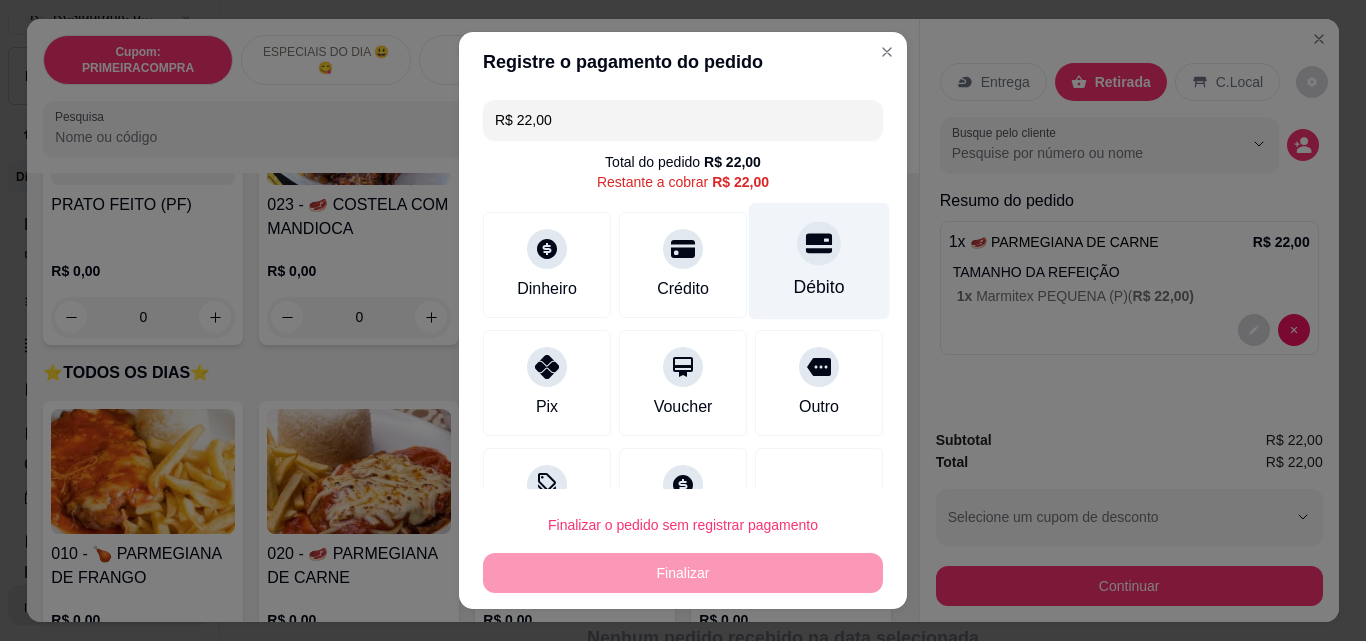 click on "Débito" at bounding box center [819, 261] 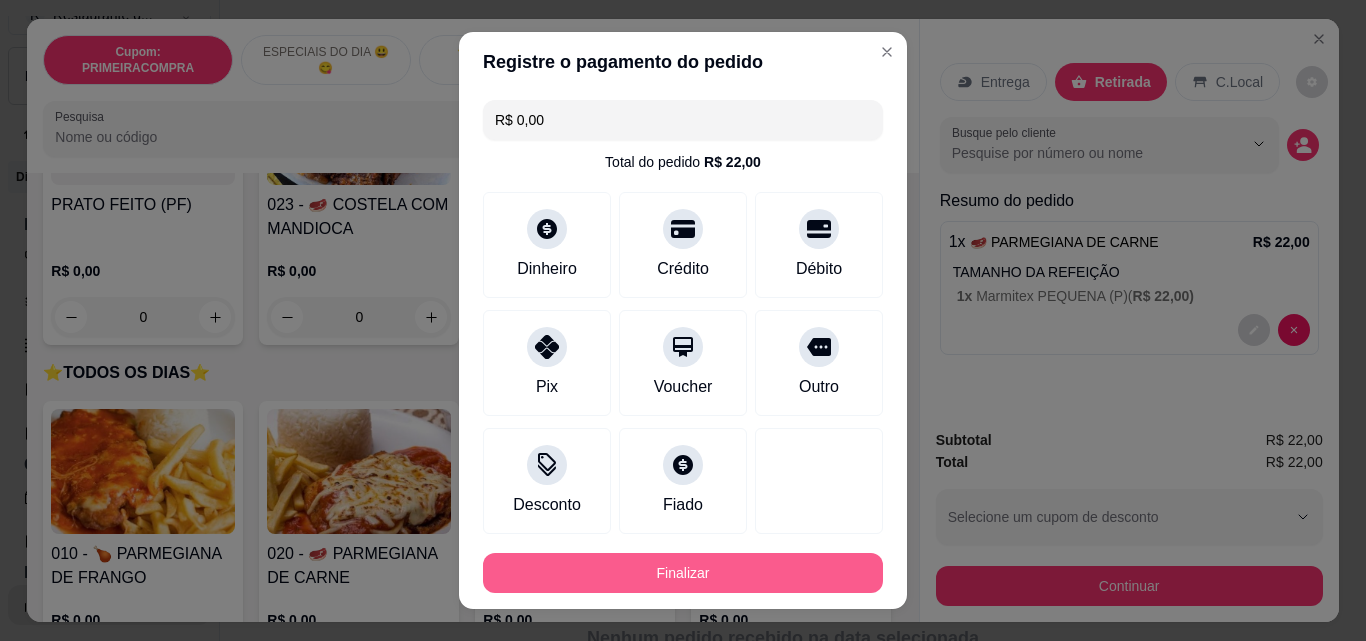 click on "Finalizar" at bounding box center (683, 573) 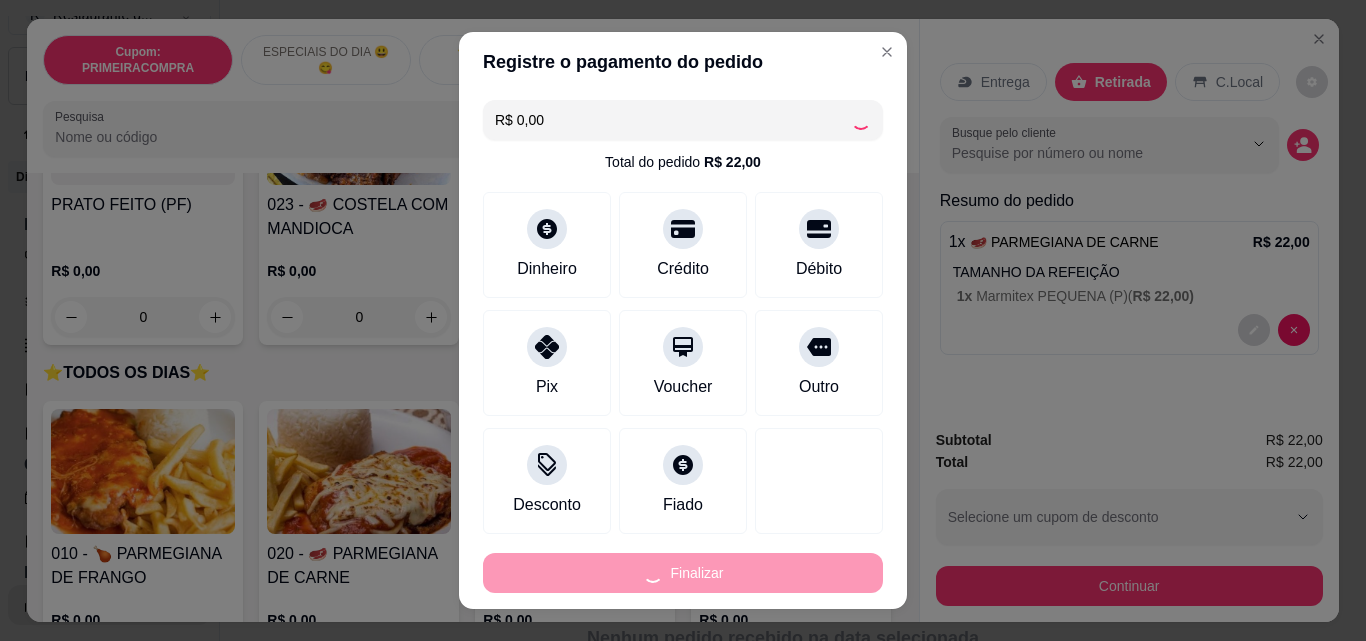 type on "-R$ 22,00" 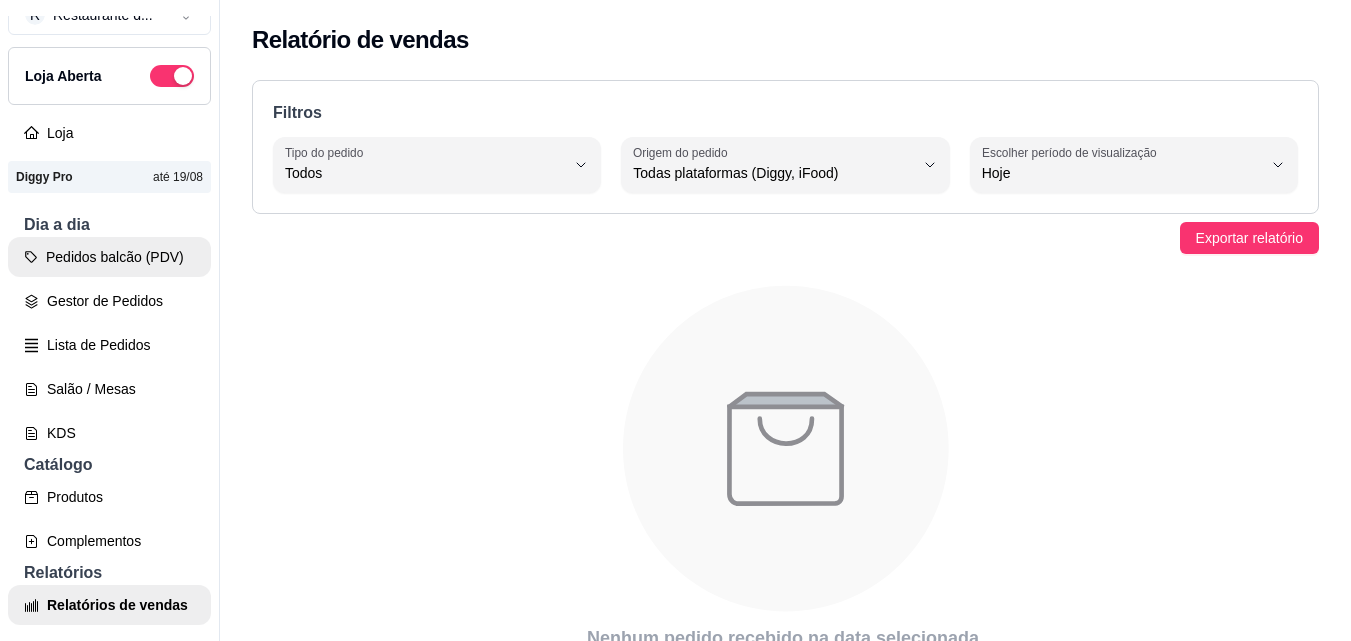 click on "Pedidos balcão (PDV)" at bounding box center [109, 257] 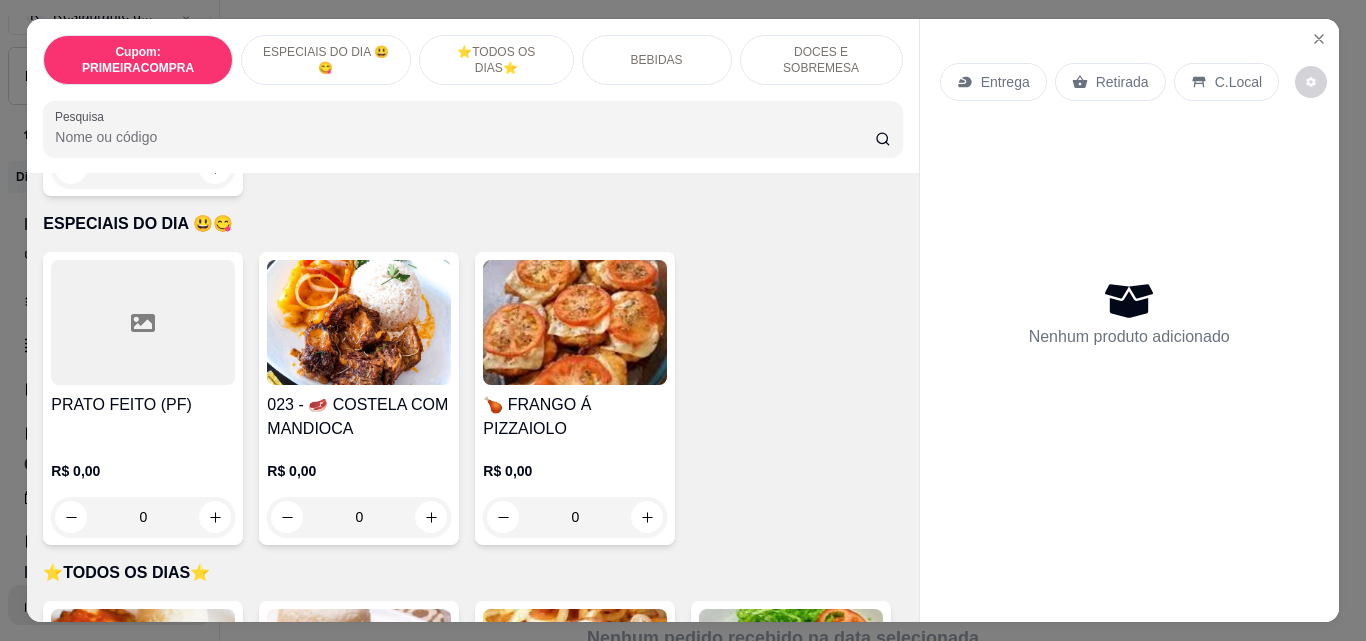 scroll, scrollTop: 600, scrollLeft: 0, axis: vertical 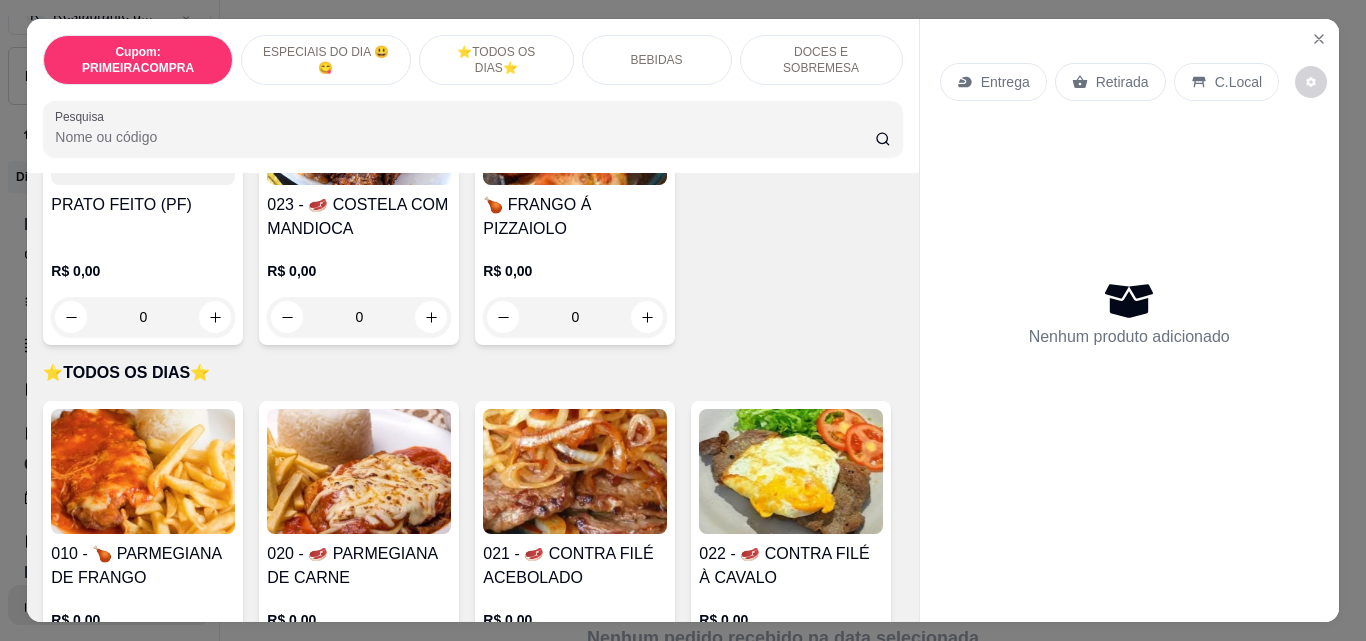 click at bounding box center [143, 471] 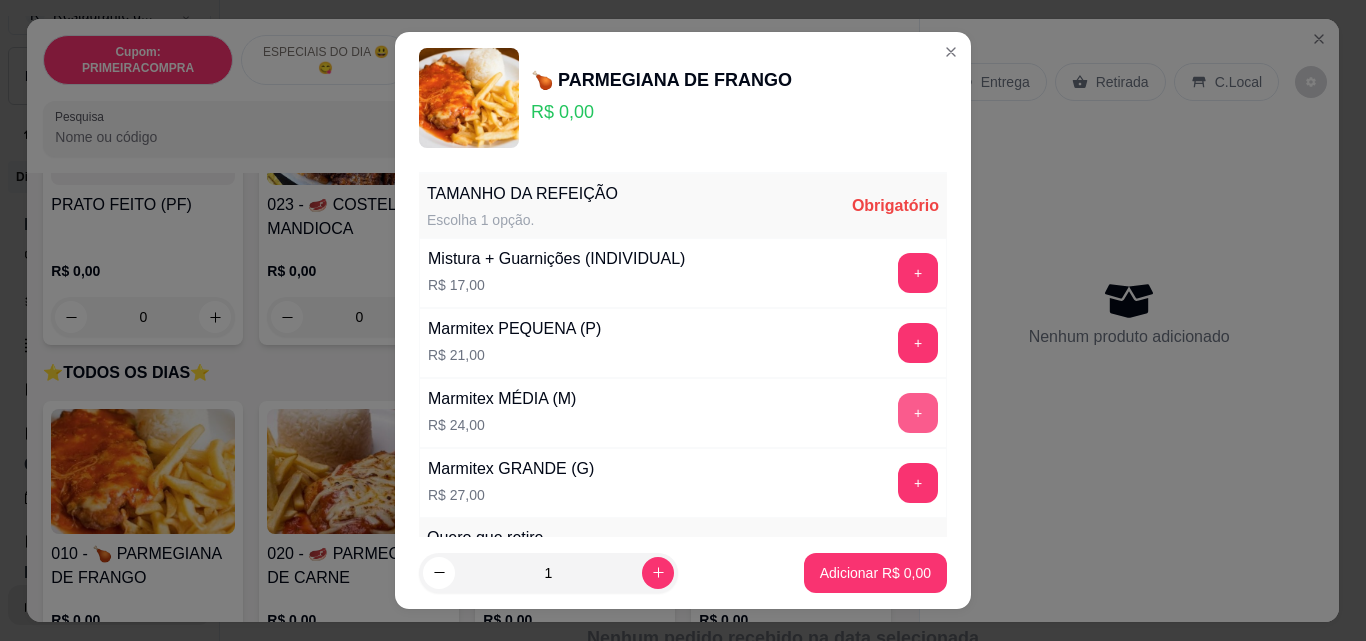click on "+" at bounding box center [918, 413] 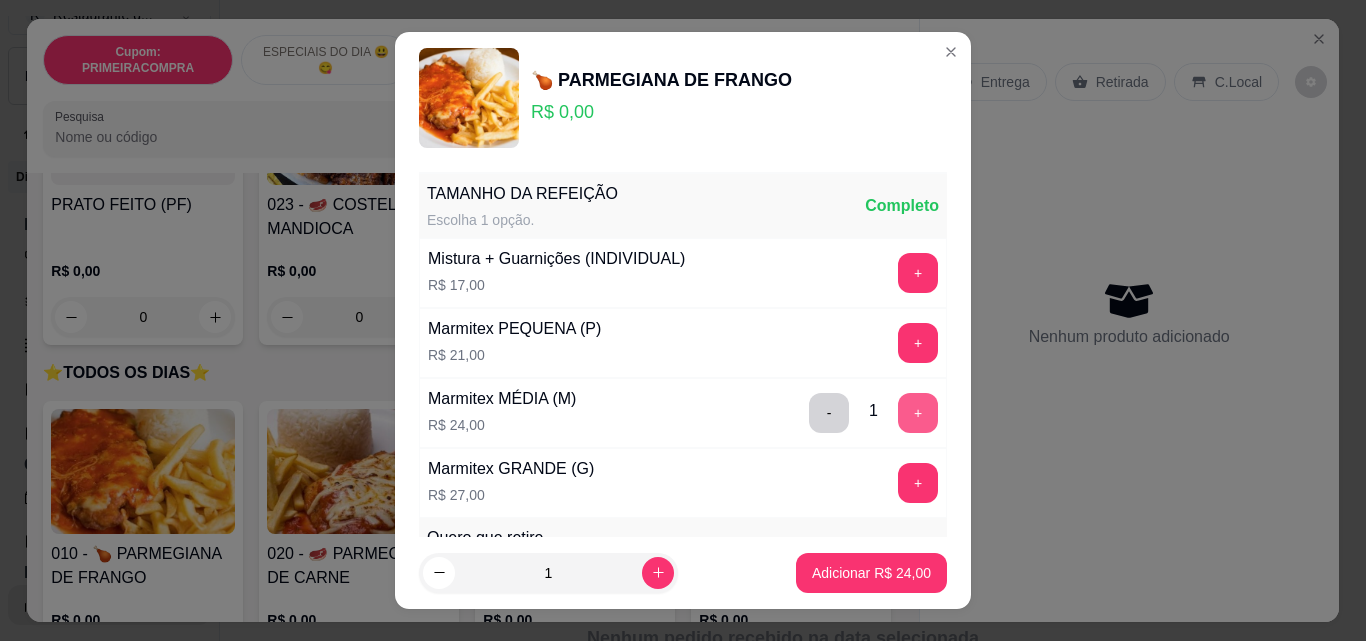 click on "+" at bounding box center [918, 413] 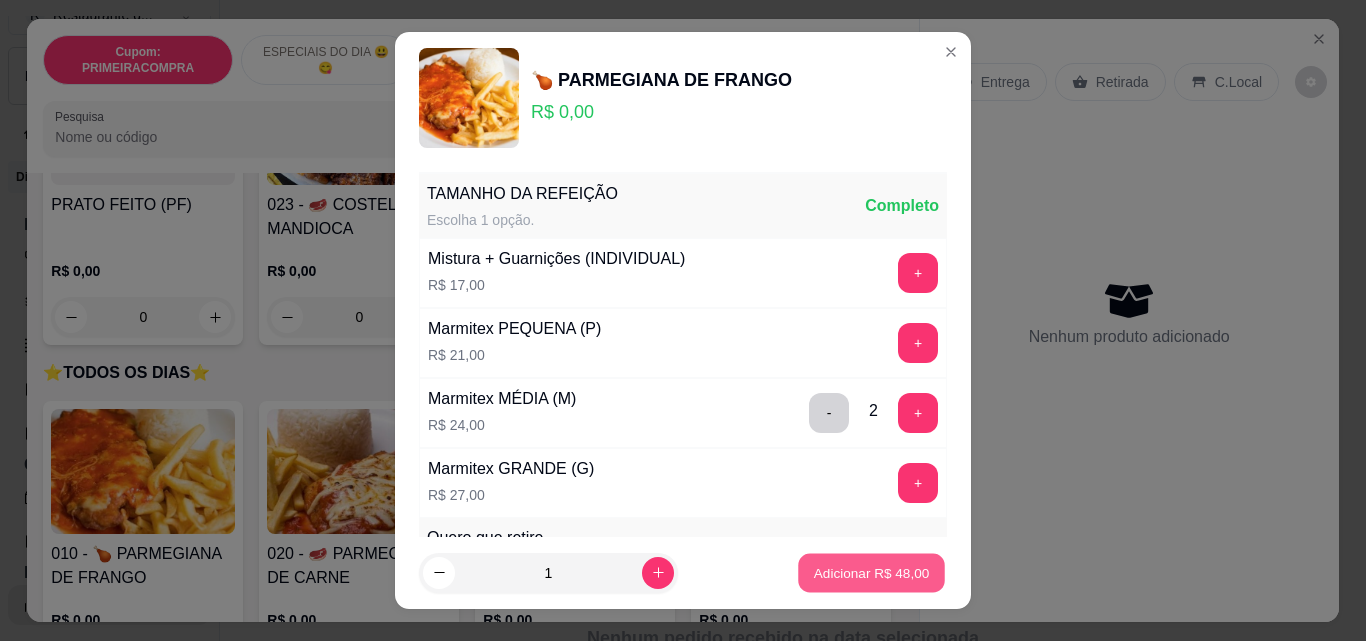 click on "Adicionar   R$ 48,00" at bounding box center [872, 572] 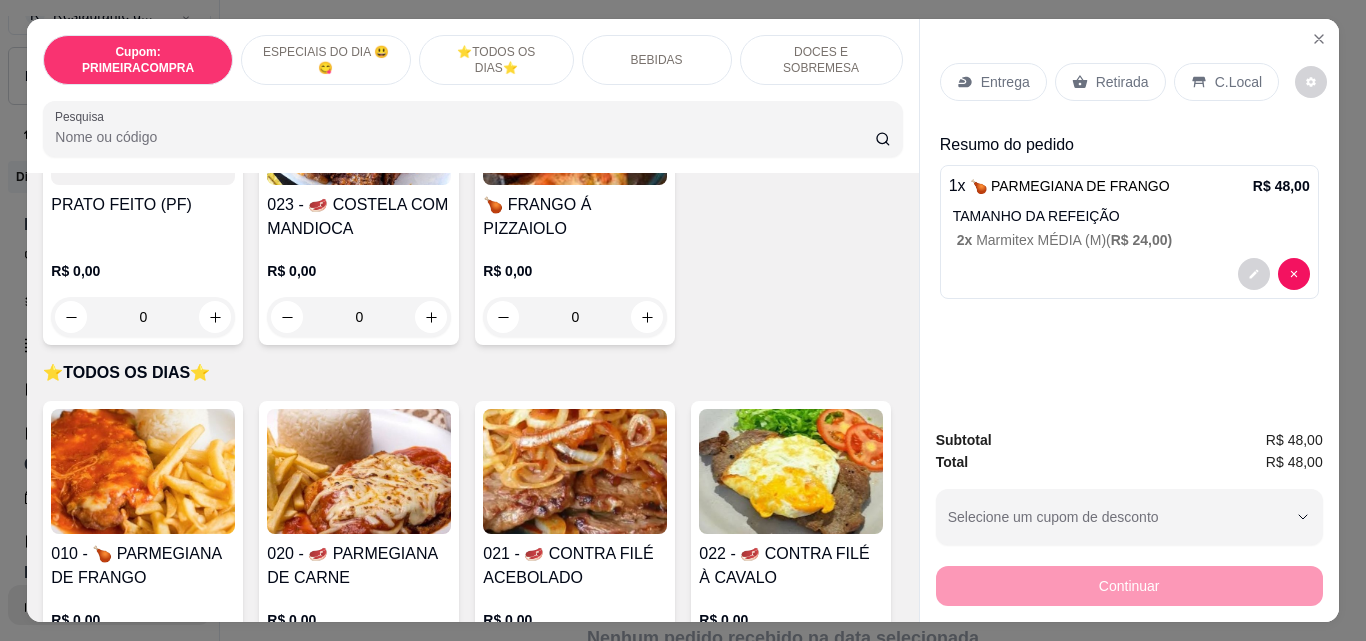 click at bounding box center [359, 471] 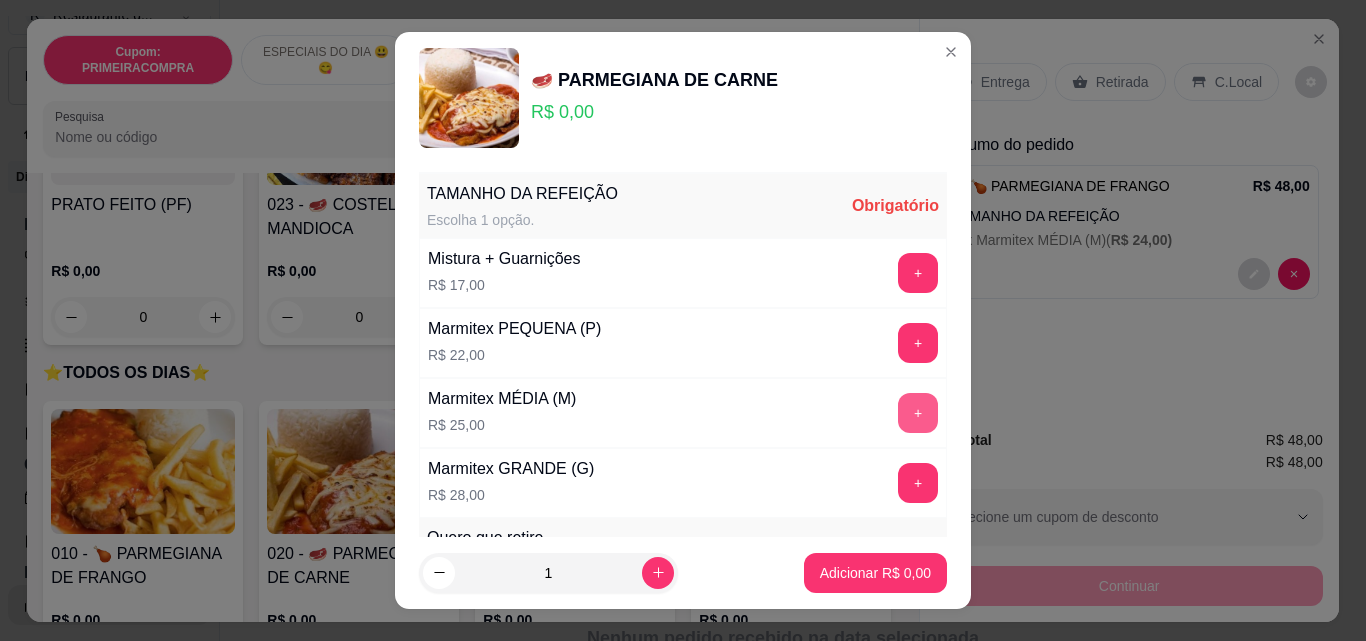 click on "+" at bounding box center [918, 413] 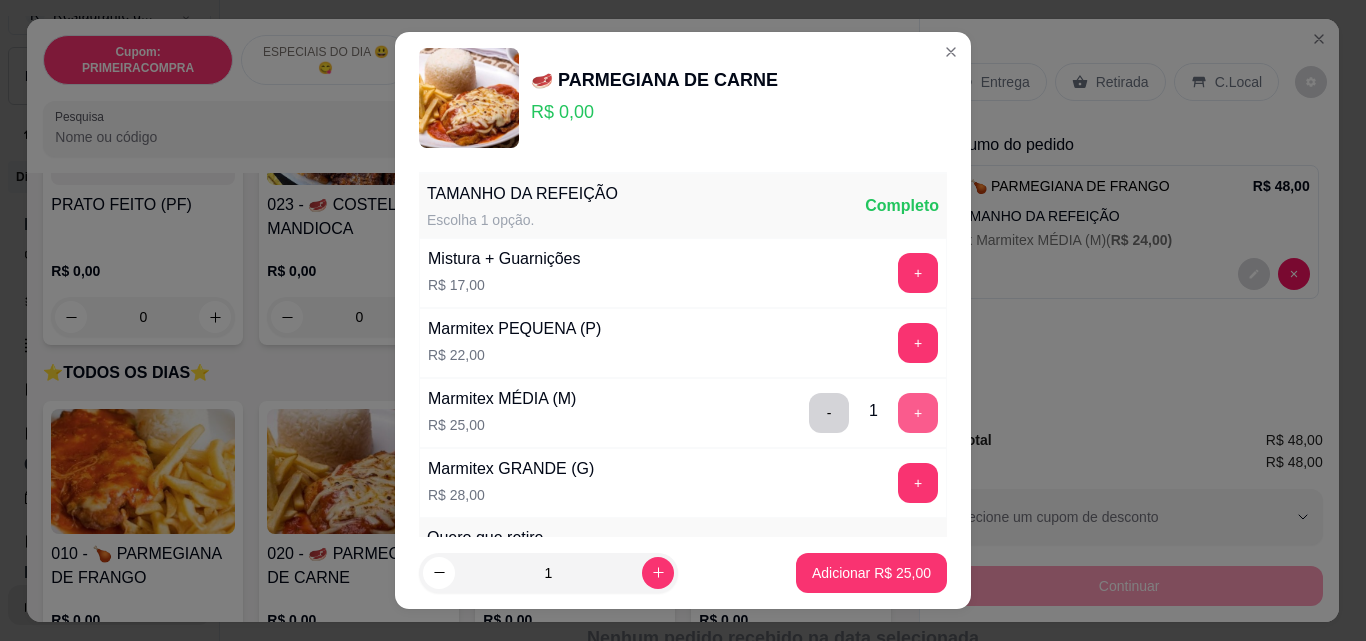 click on "+" at bounding box center (918, 413) 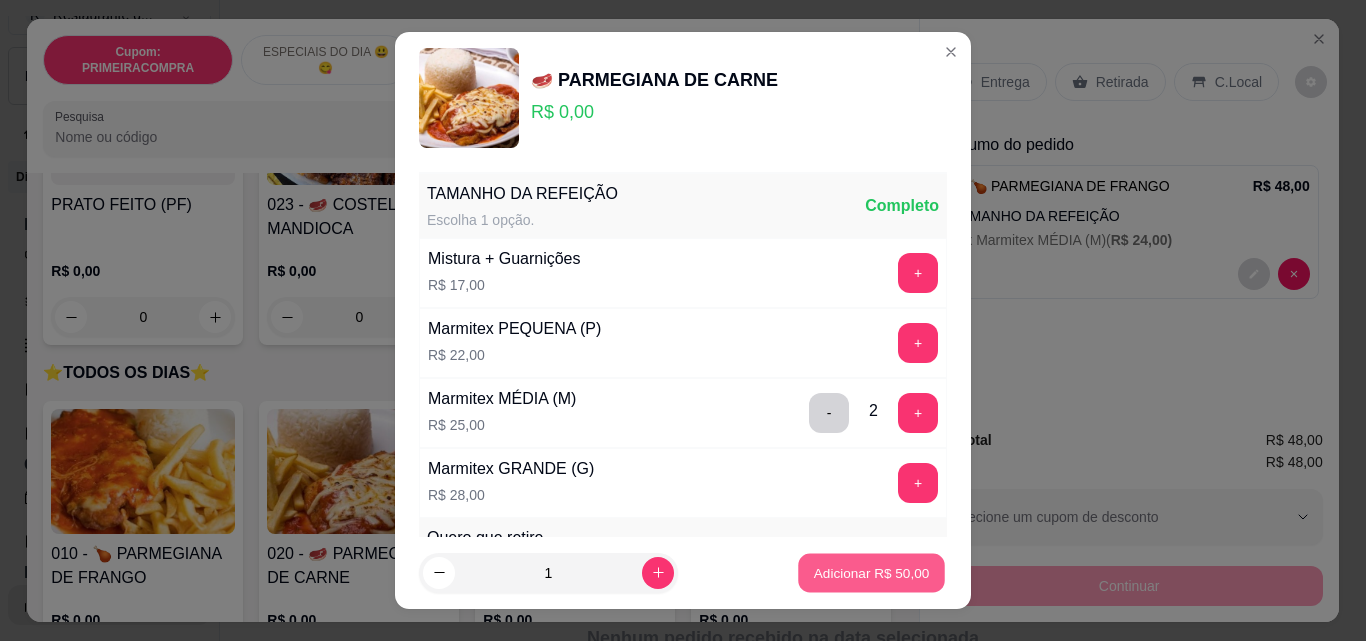 click on "Adicionar   R$ 50,00" at bounding box center (872, 572) 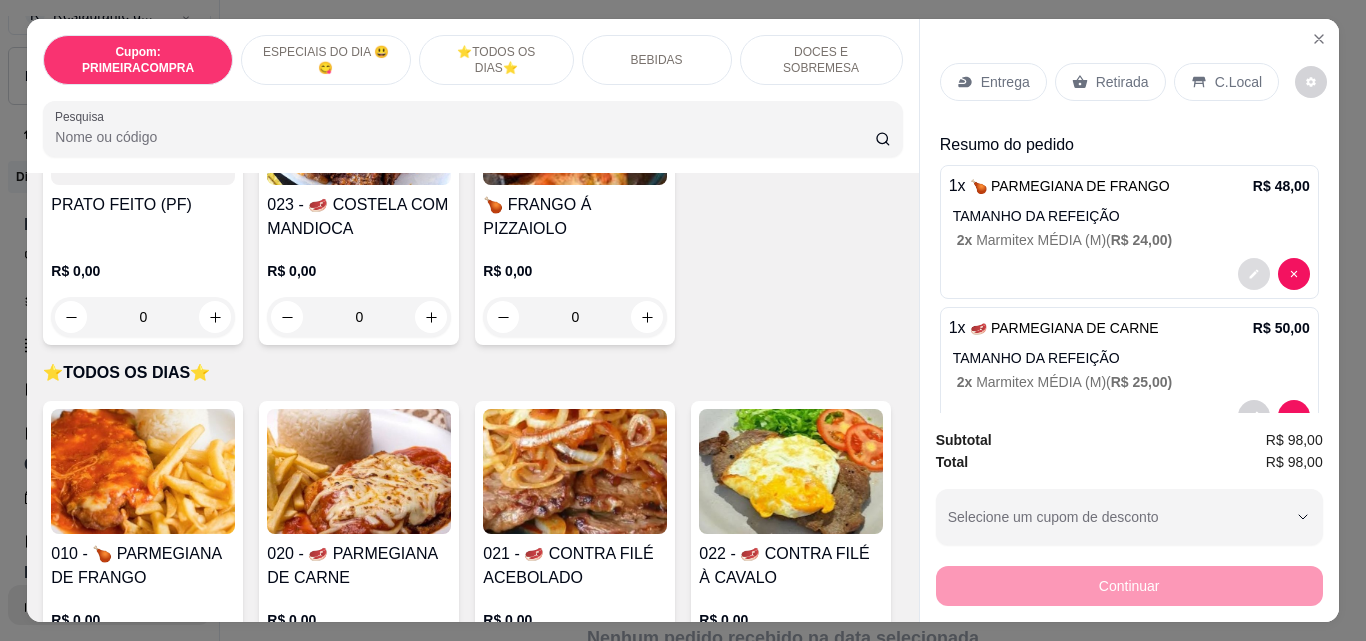 click at bounding box center [1254, 274] 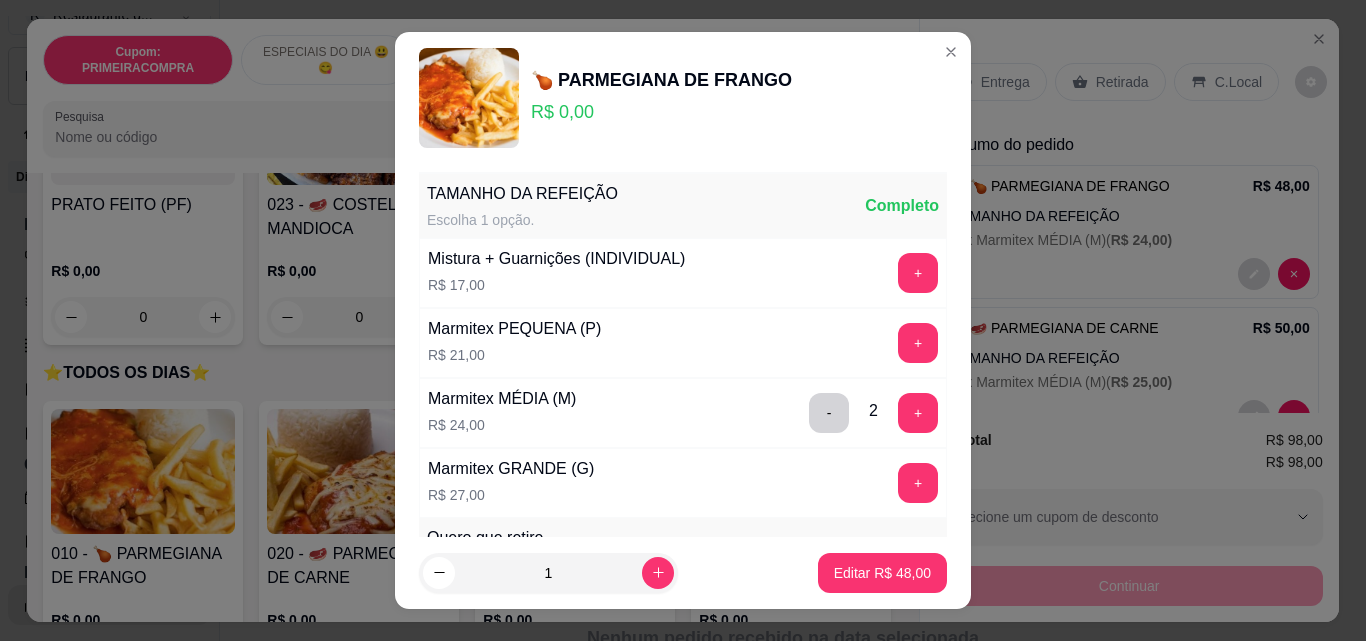 click on "-" at bounding box center (829, 413) 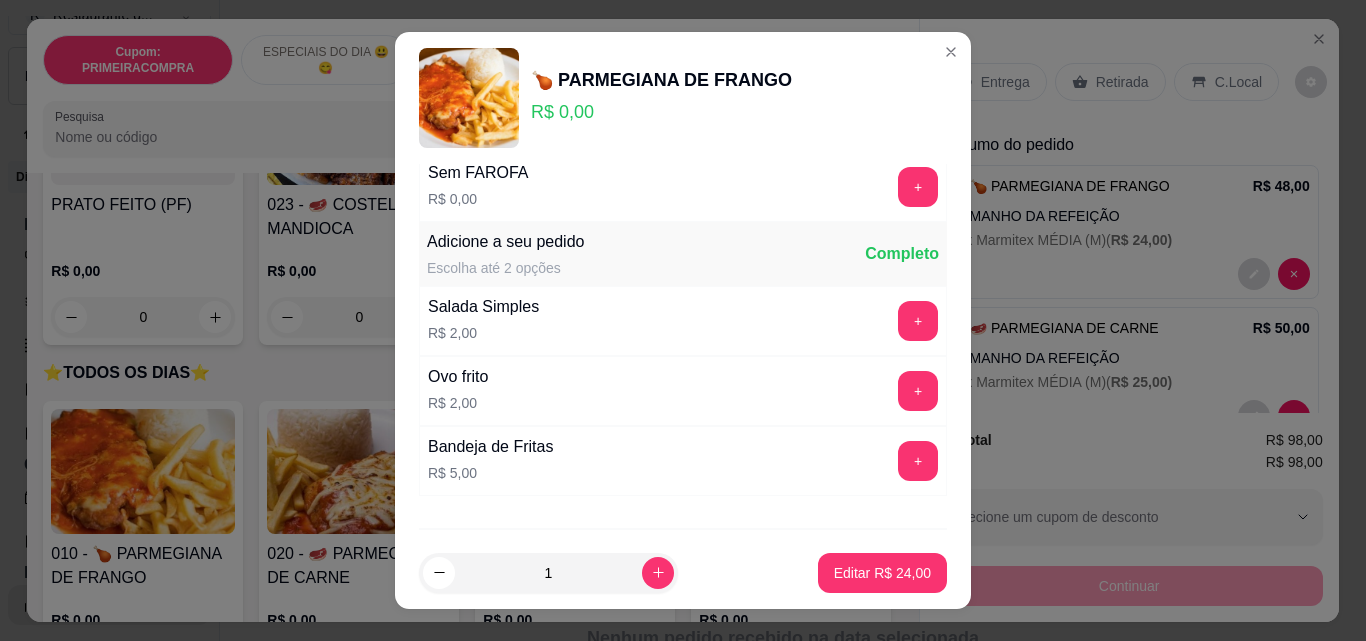 scroll, scrollTop: 609, scrollLeft: 0, axis: vertical 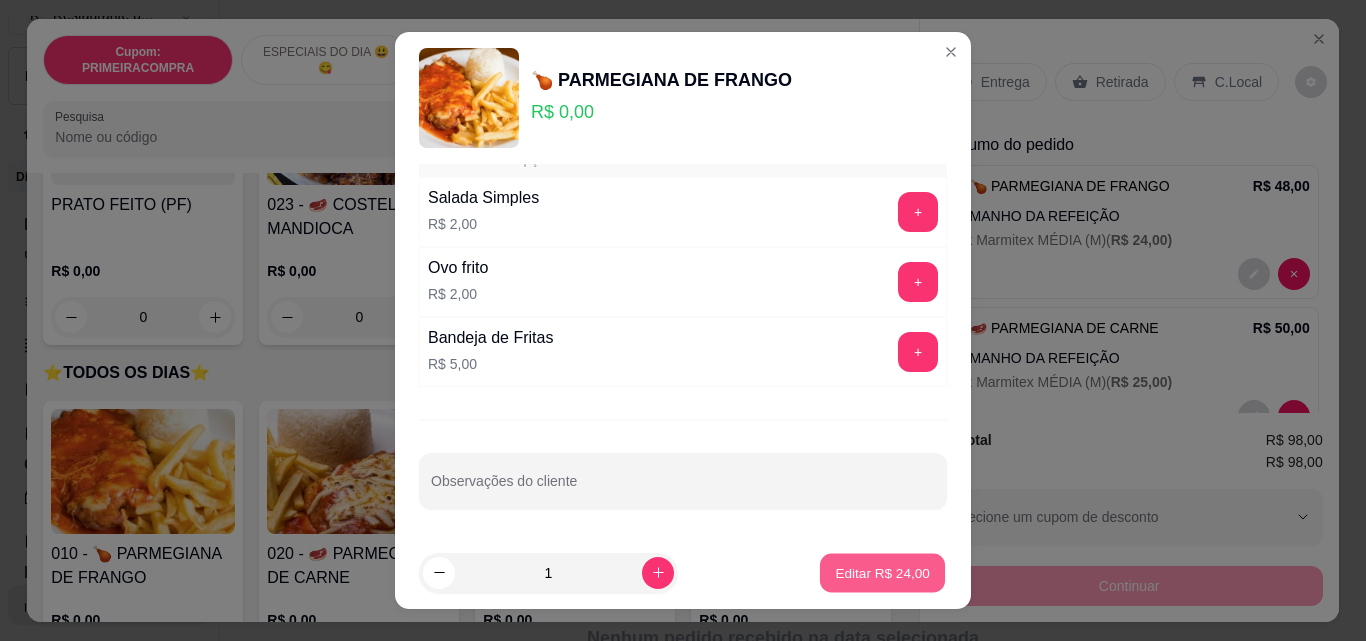 click on "Editar   R$ 24,00" at bounding box center (882, 573) 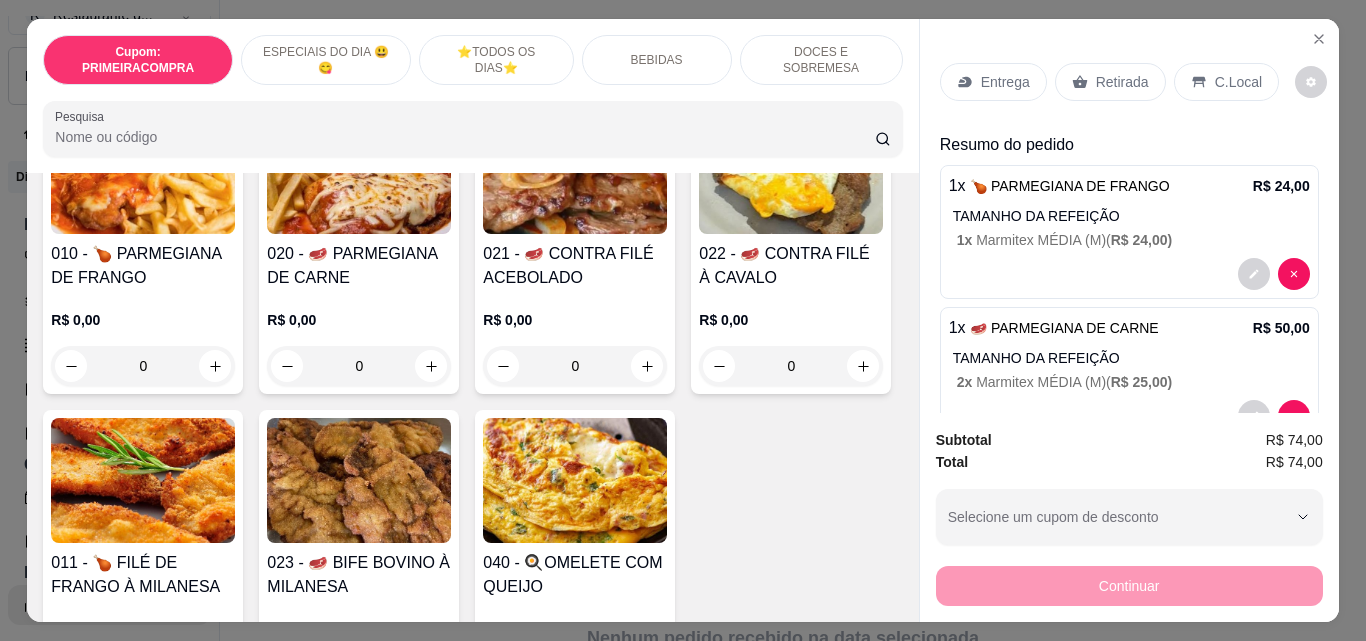 scroll, scrollTop: 1100, scrollLeft: 0, axis: vertical 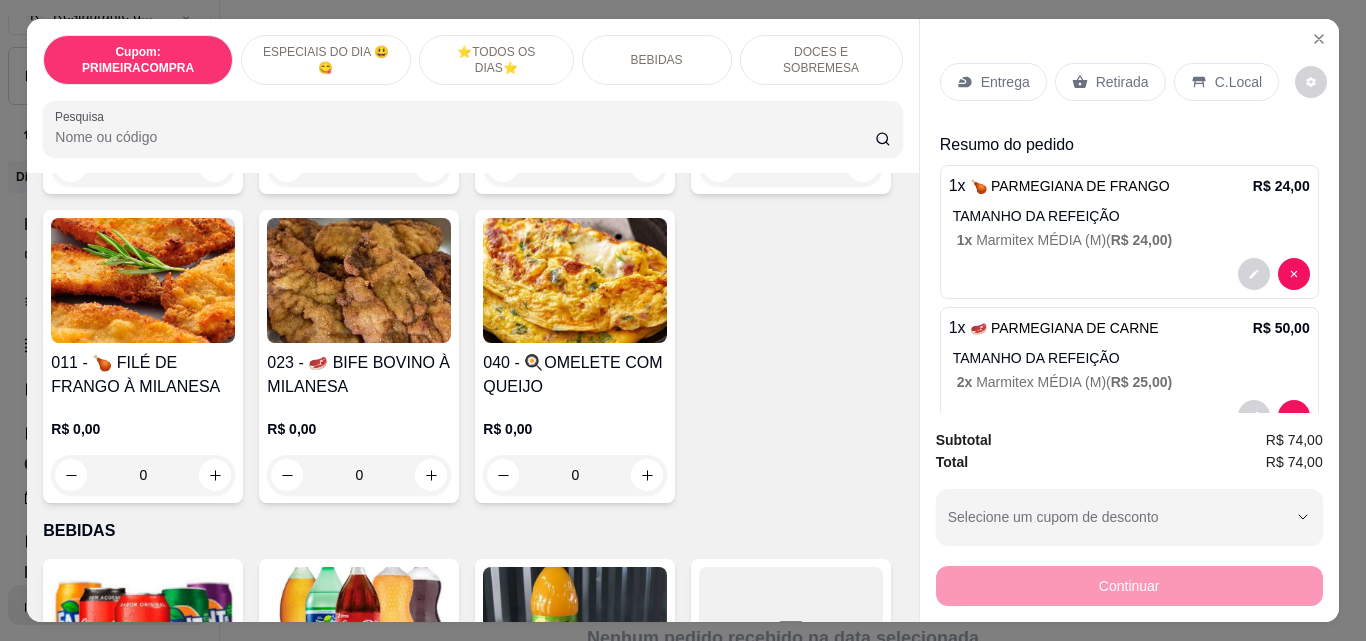 click at bounding box center (359, 280) 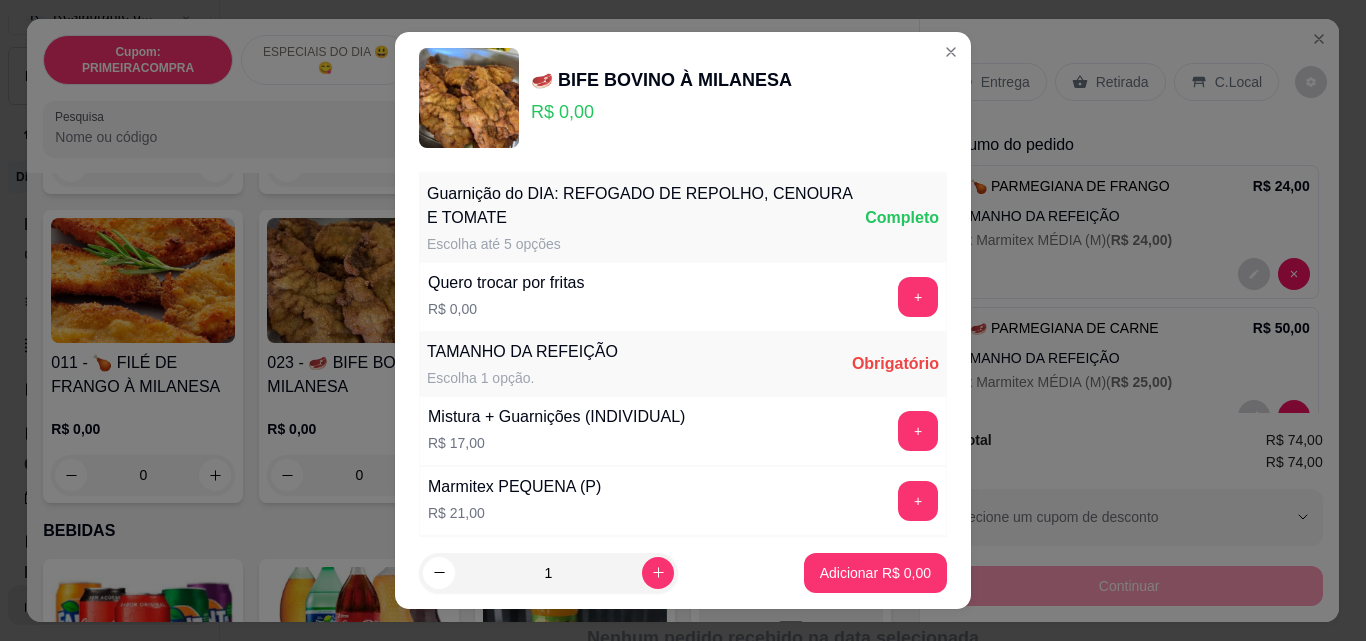 scroll, scrollTop: 100, scrollLeft: 0, axis: vertical 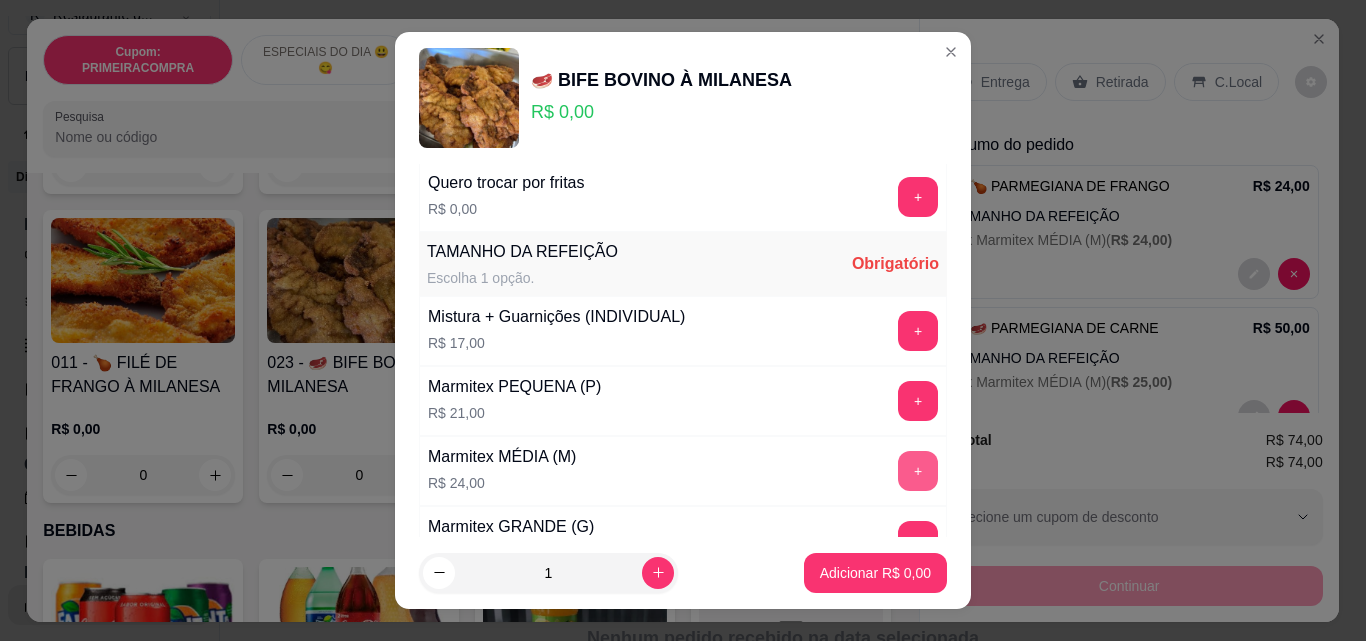 click on "+" at bounding box center [918, 471] 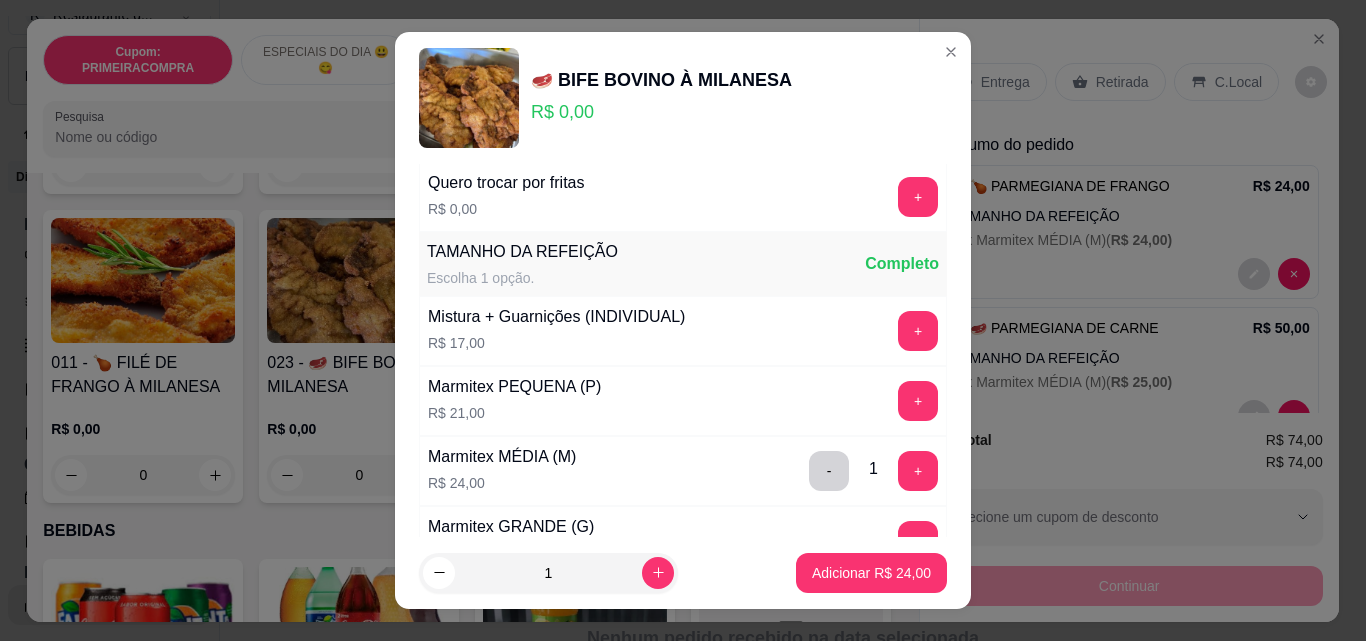 click on "Adicionar   R$ 24,00" at bounding box center [871, 573] 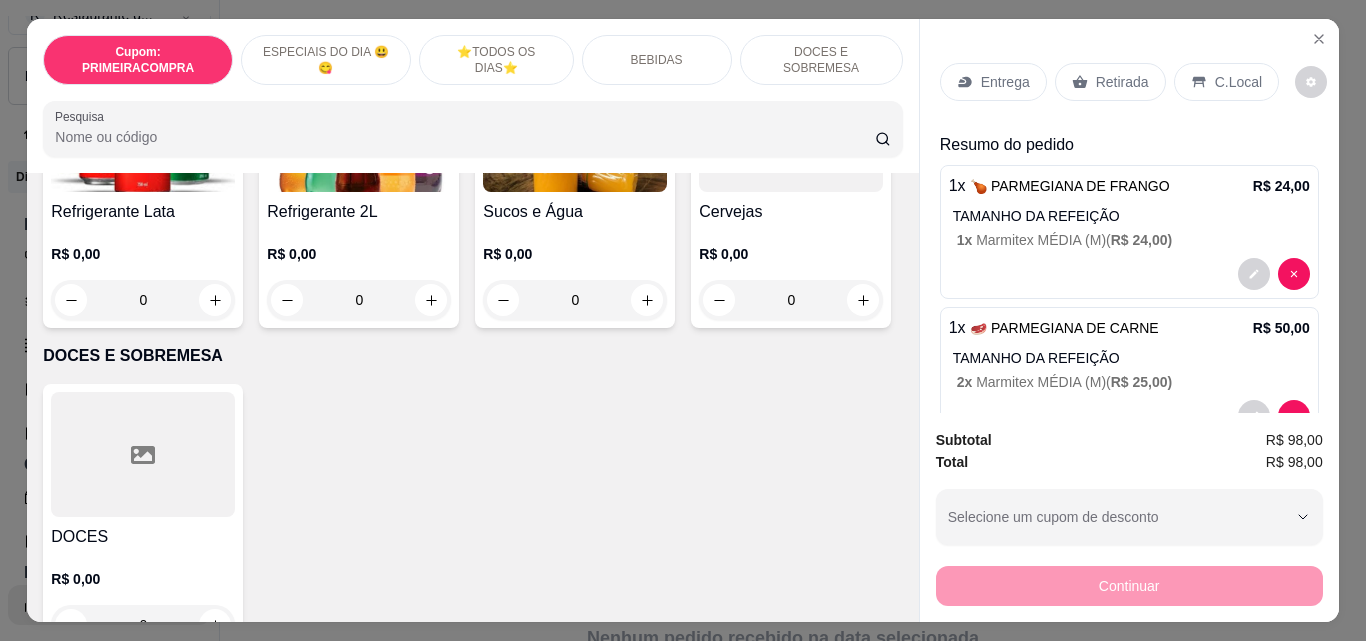 scroll, scrollTop: 1900, scrollLeft: 0, axis: vertical 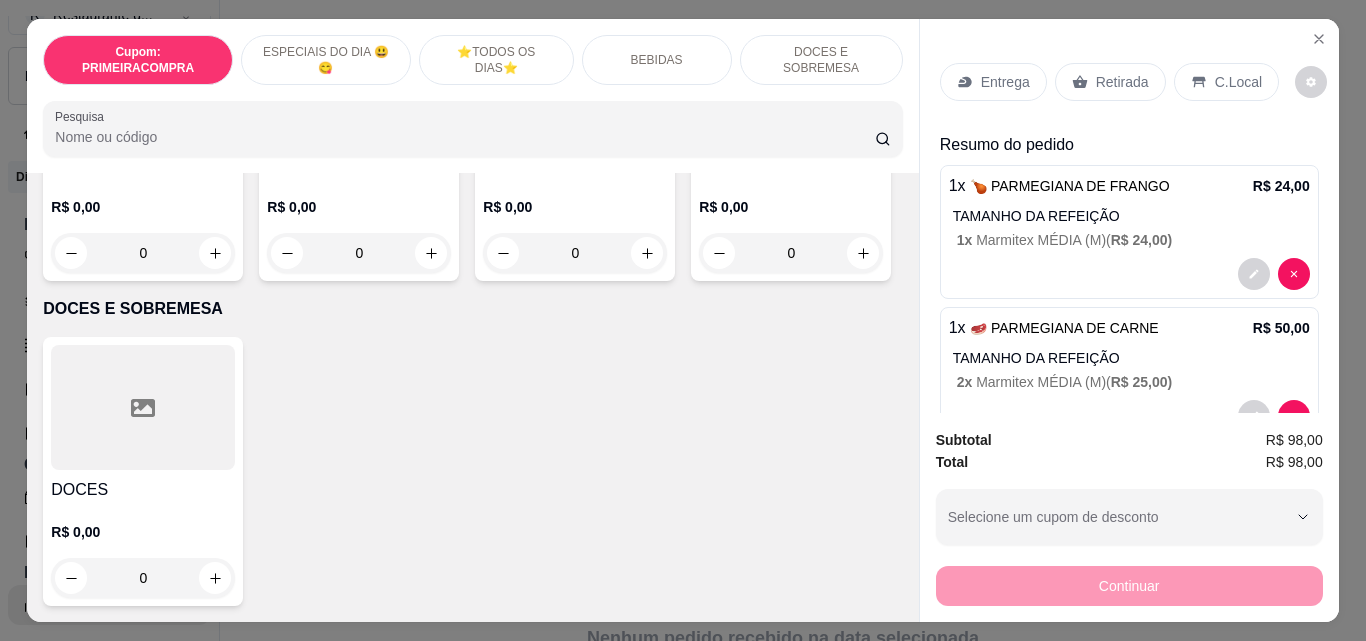 click on "Refrigerante 2L" at bounding box center (359, 165) 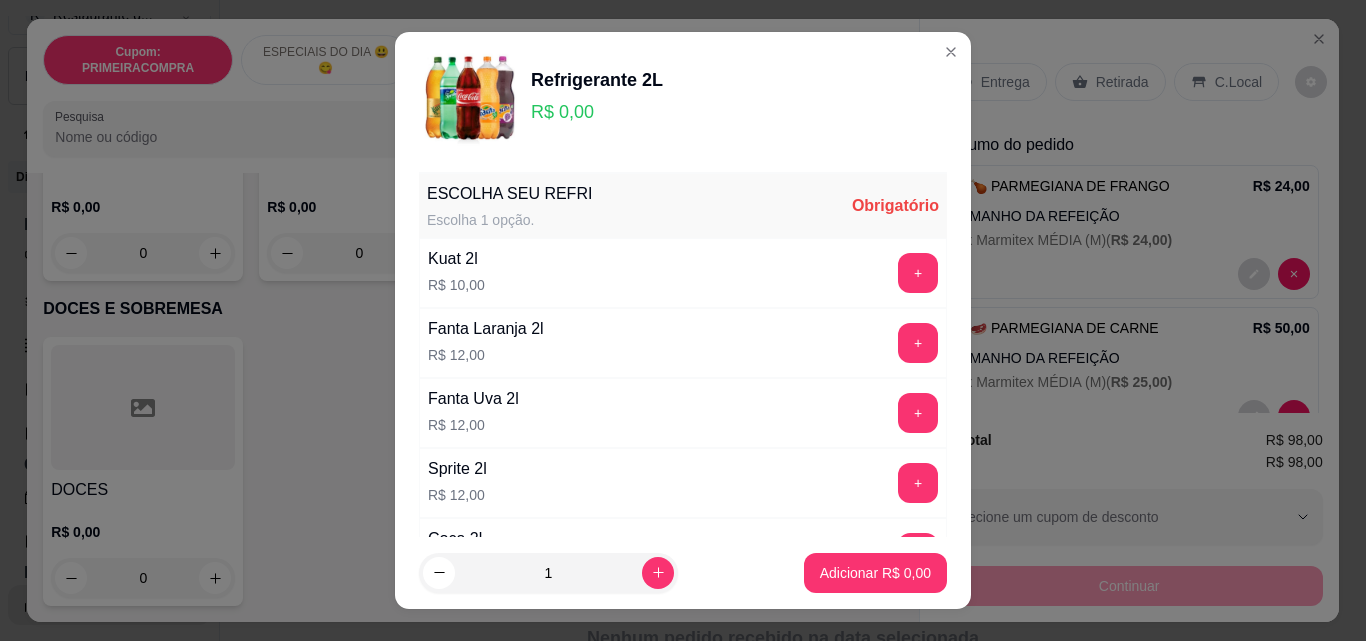 scroll, scrollTop: 201, scrollLeft: 0, axis: vertical 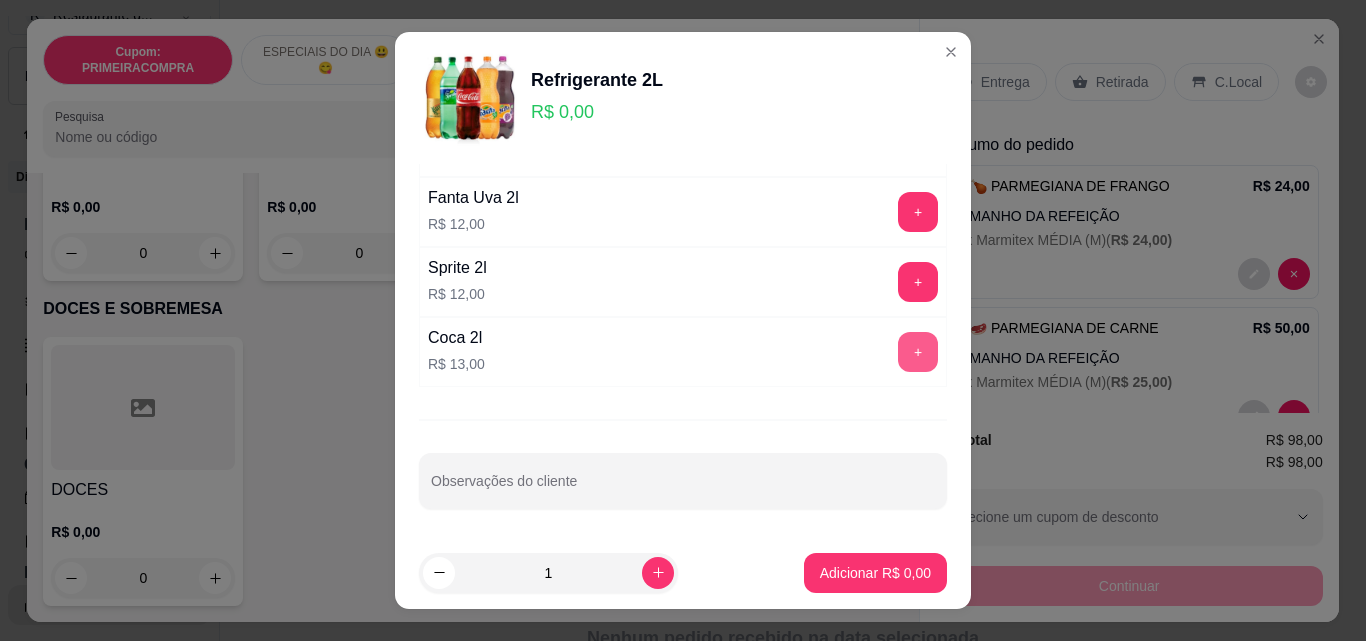 click on "+" at bounding box center (918, 352) 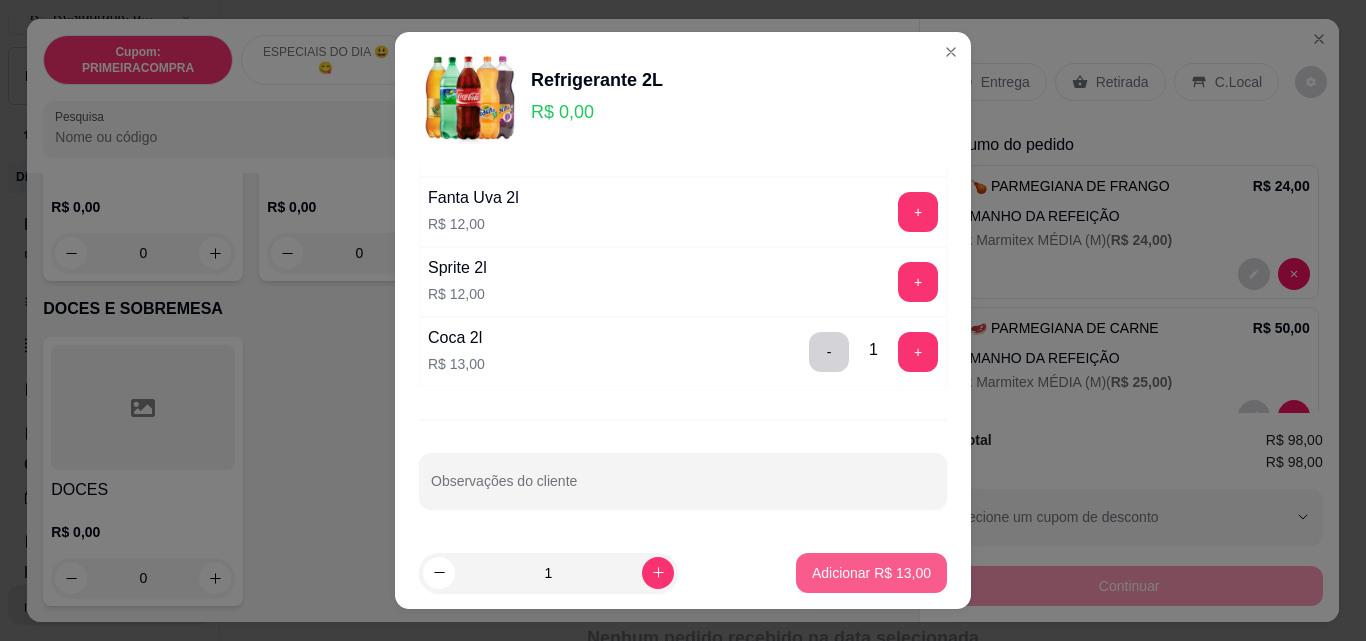 click on "Adicionar   R$ 13,00" at bounding box center (871, 573) 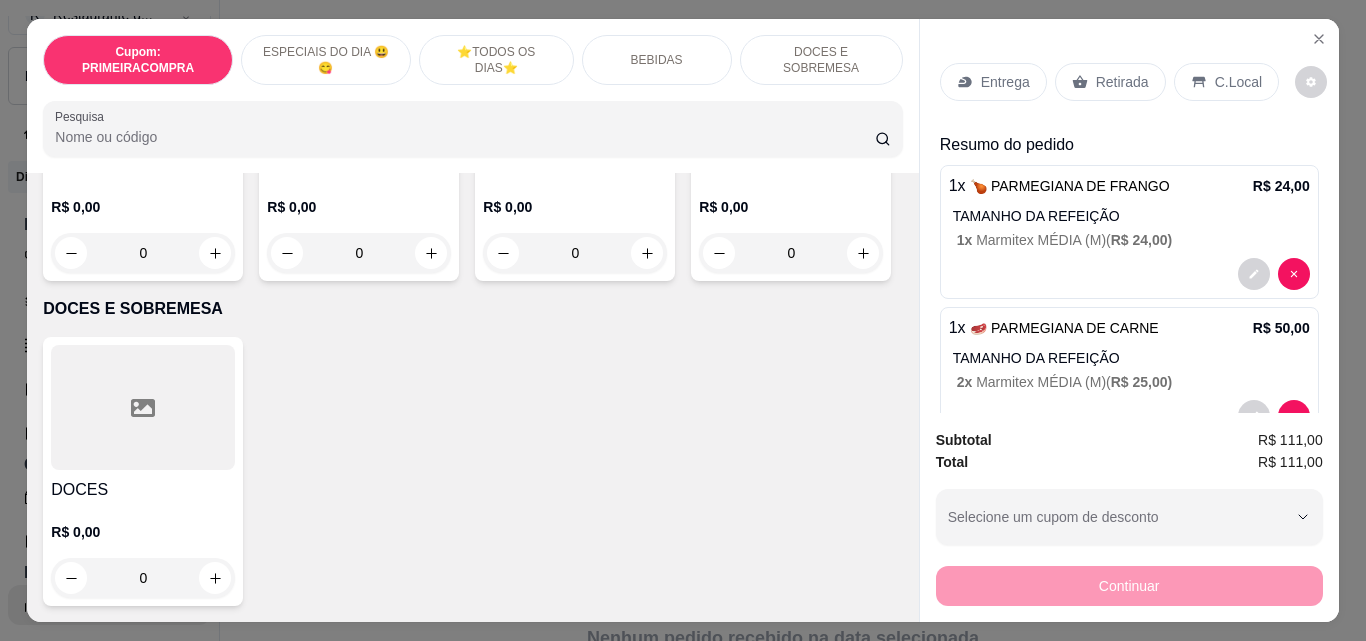 click on "Retirada" at bounding box center [1122, 82] 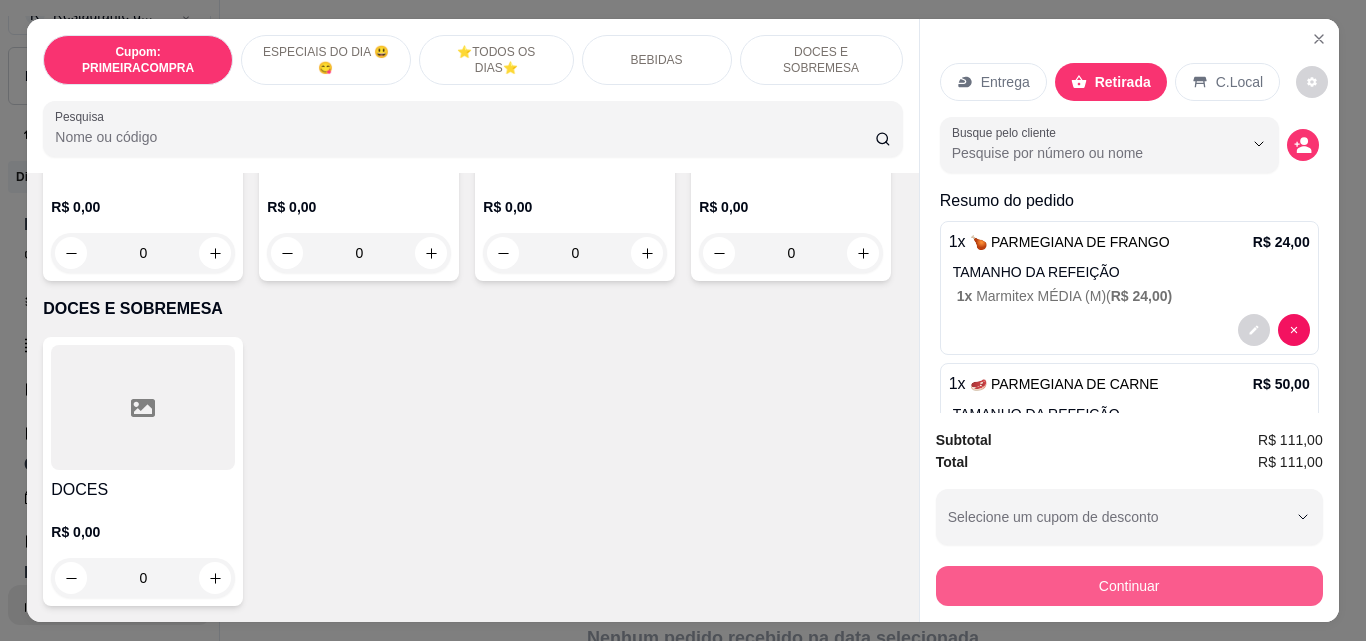 click on "Continuar" at bounding box center (1129, 586) 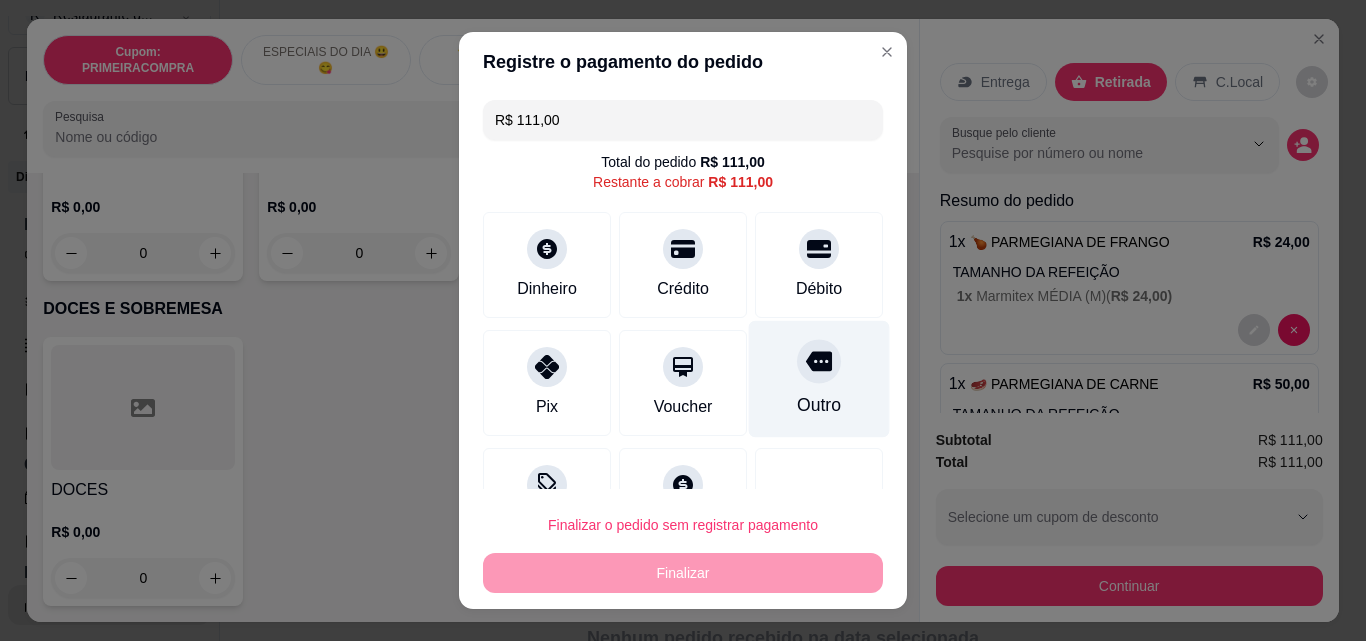 click at bounding box center [819, 361] 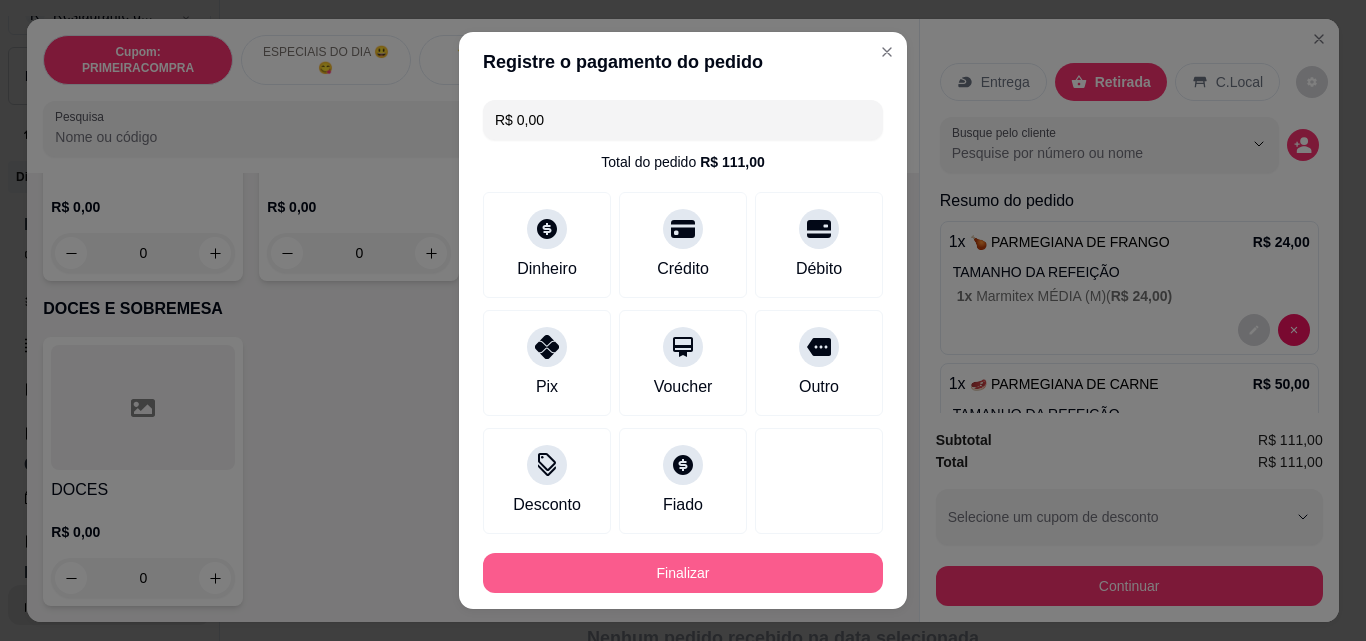 click on "Finalizar" at bounding box center [683, 573] 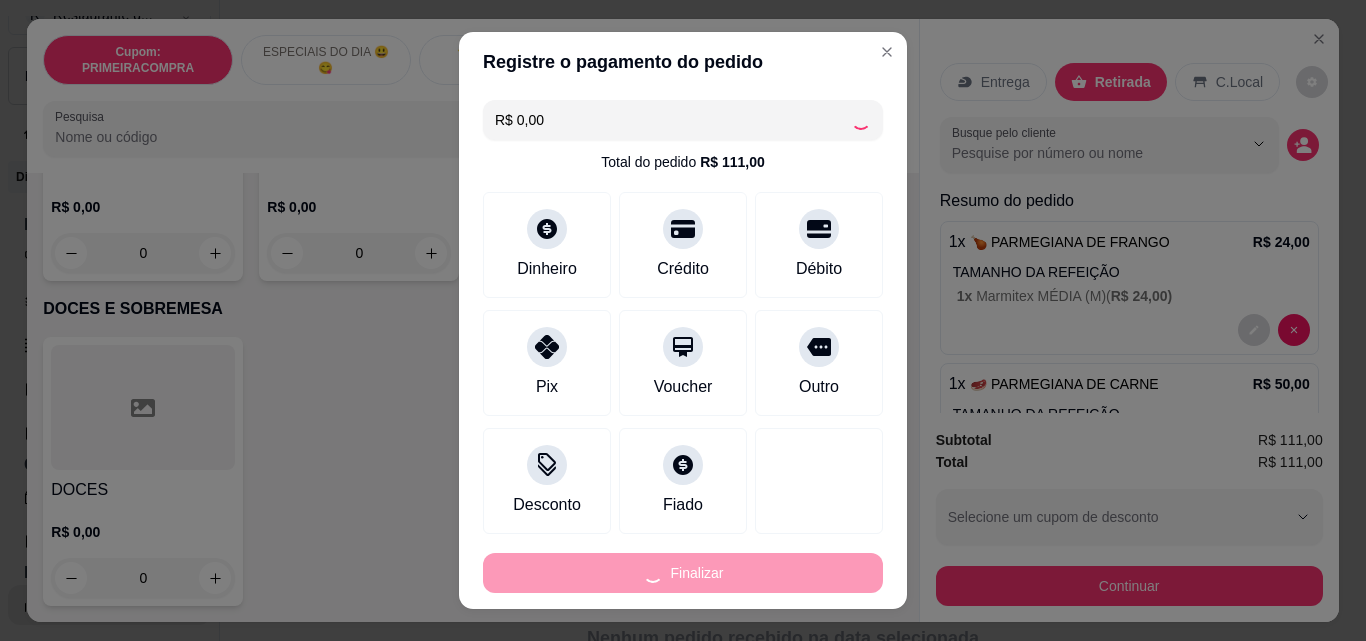 type on "-R$ 111,00" 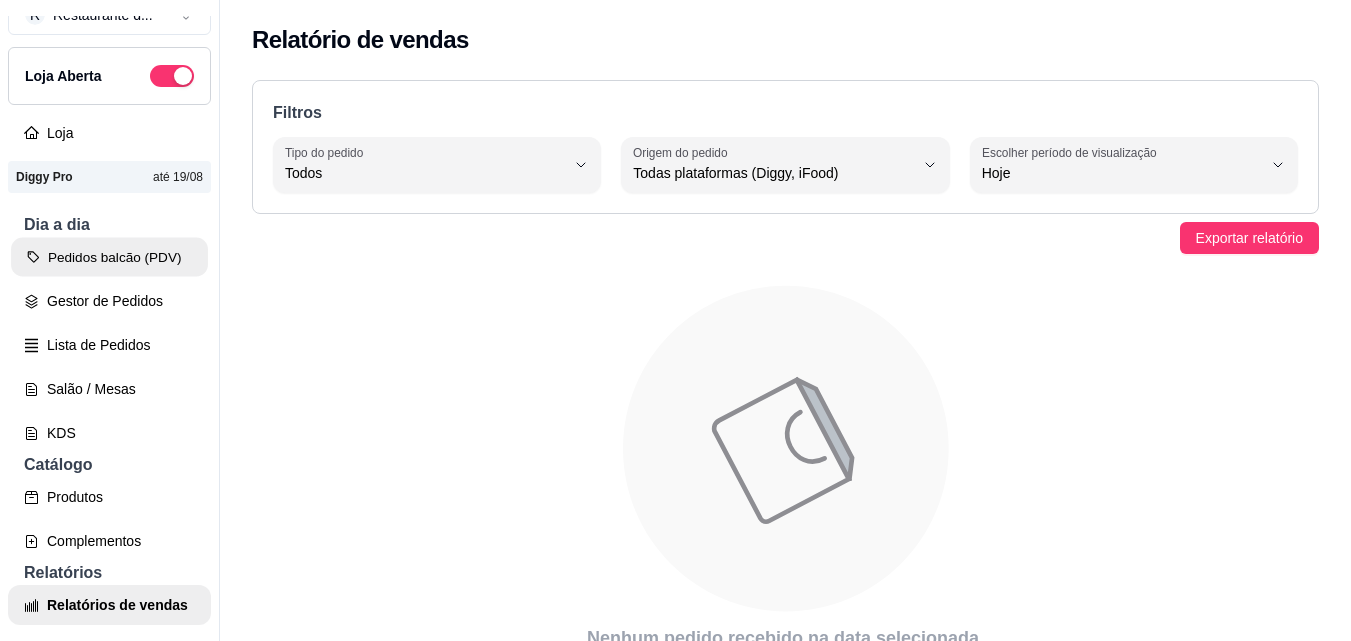 click on "Pedidos balcão (PDV)" at bounding box center [109, 257] 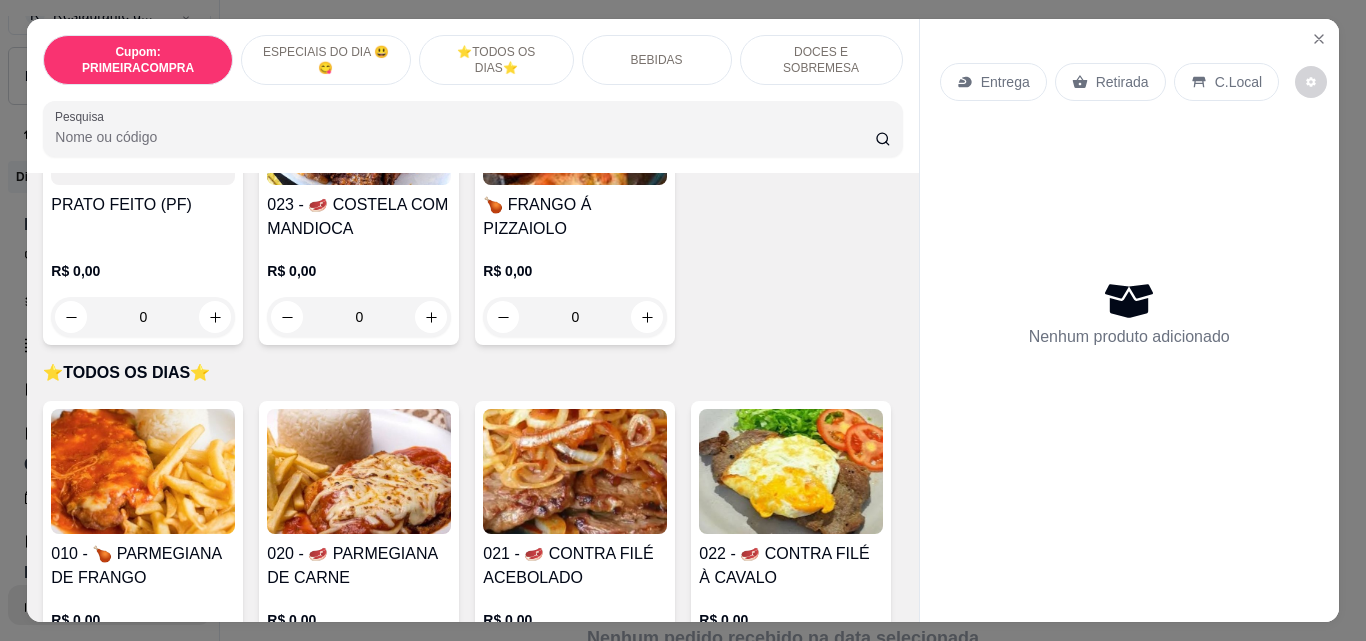 scroll, scrollTop: 800, scrollLeft: 0, axis: vertical 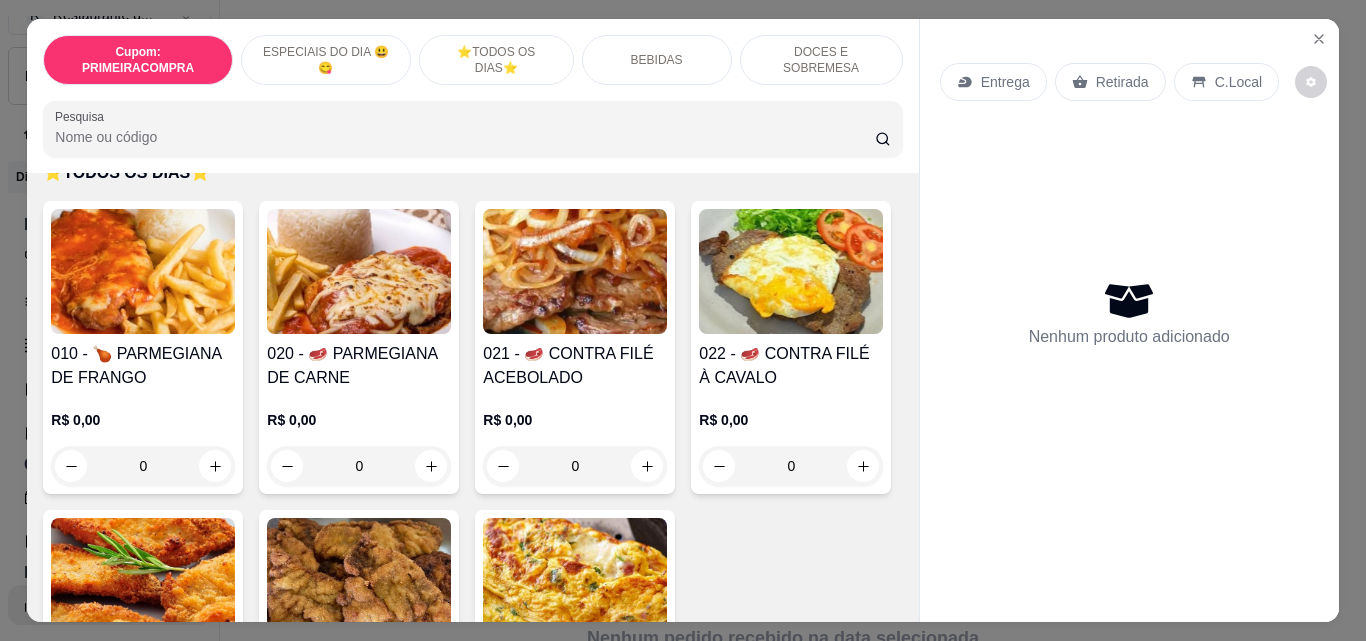 drag, startPoint x: 1221, startPoint y: 147, endPoint x: 730, endPoint y: 104, distance: 492.8793 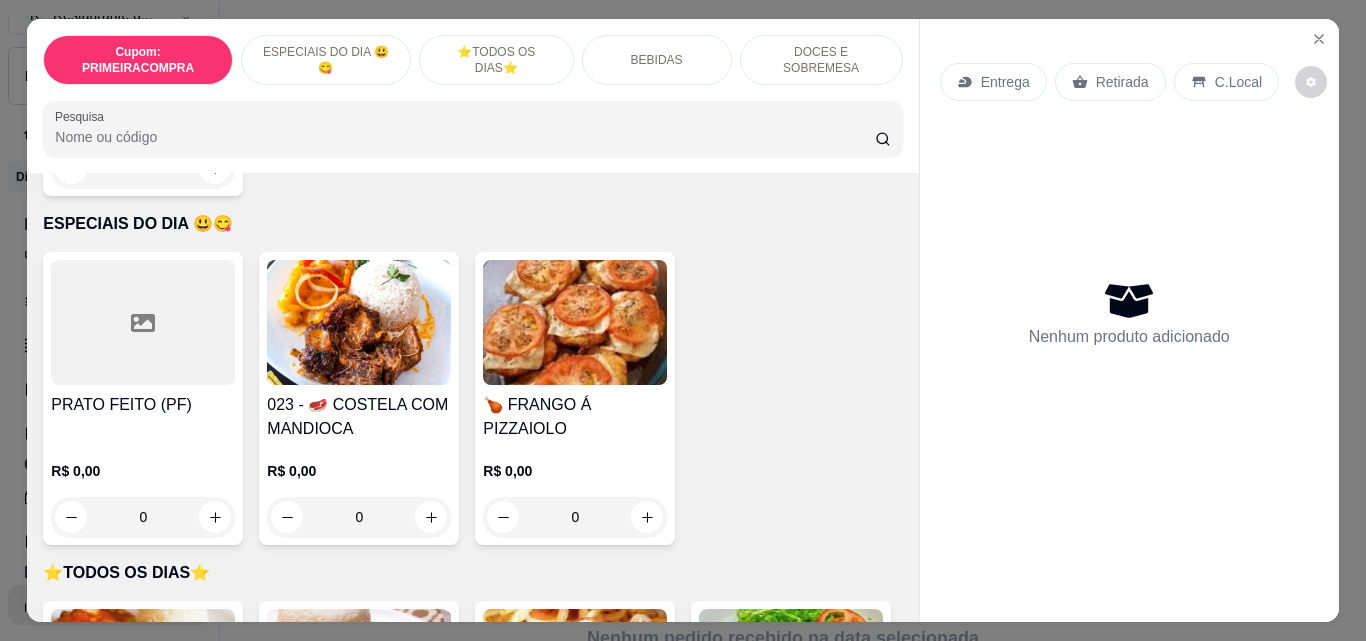 click at bounding box center [143, 322] 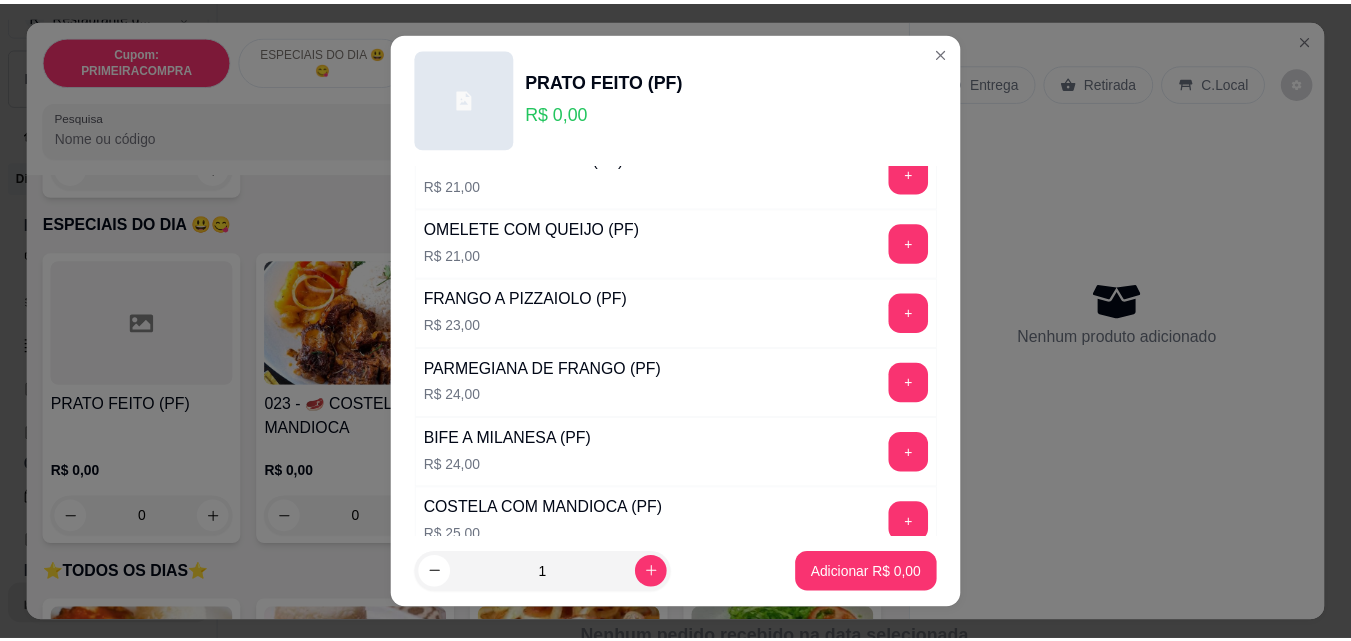 scroll, scrollTop: 300, scrollLeft: 0, axis: vertical 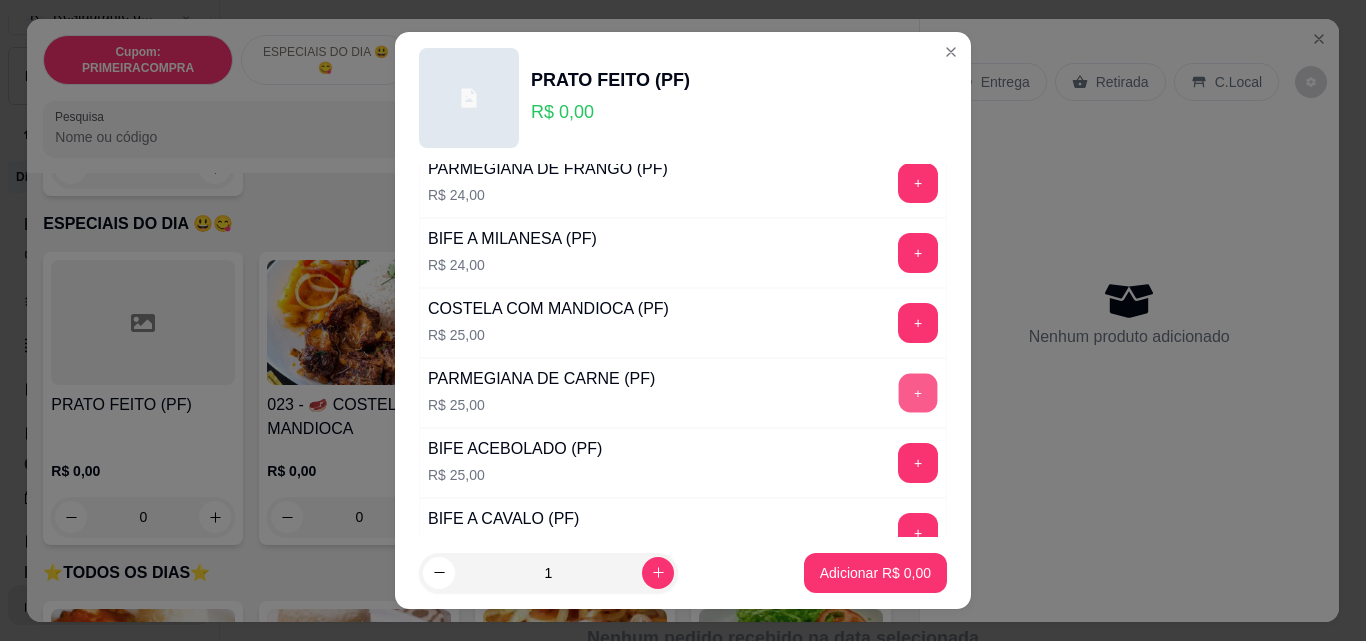 click on "+" at bounding box center (918, 393) 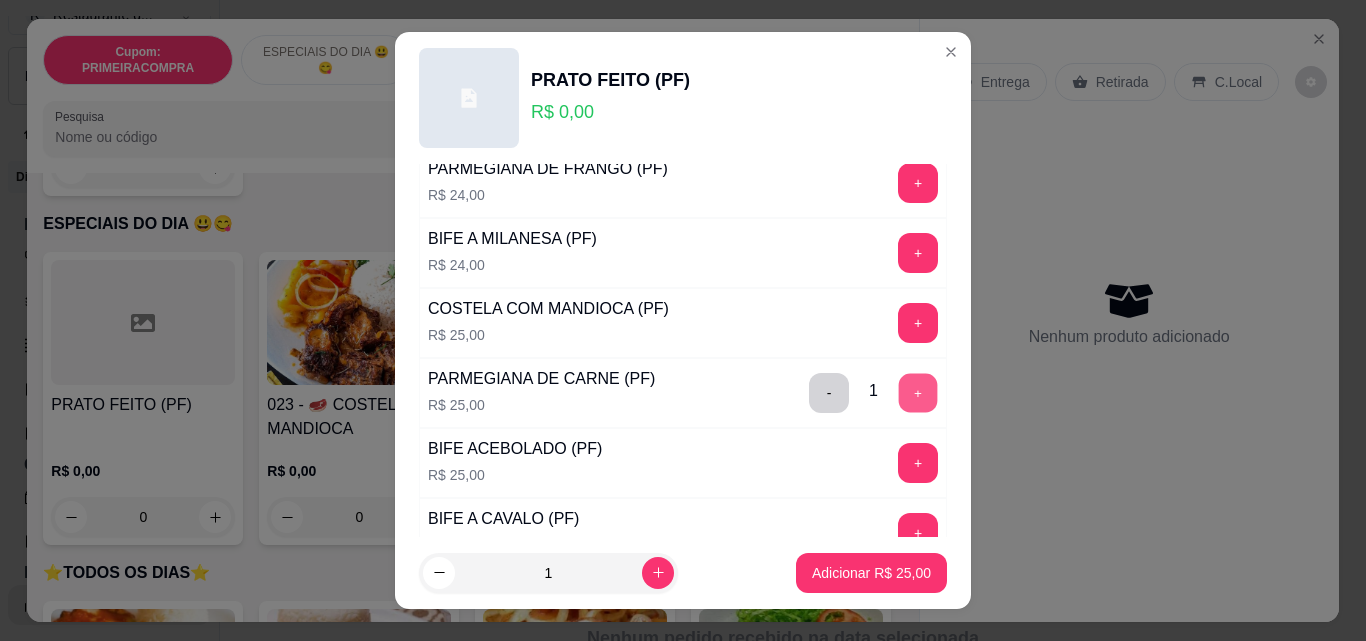 click on "+" at bounding box center [918, 393] 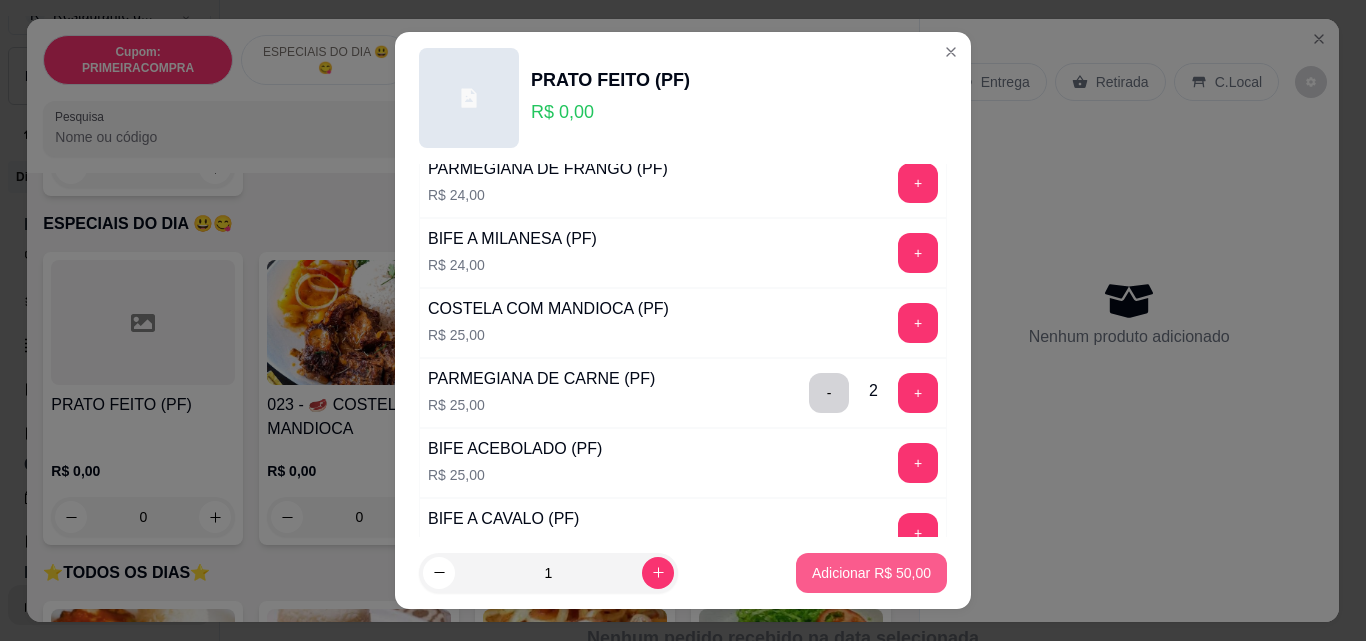 click on "Adicionar   R$ 50,00" at bounding box center (871, 573) 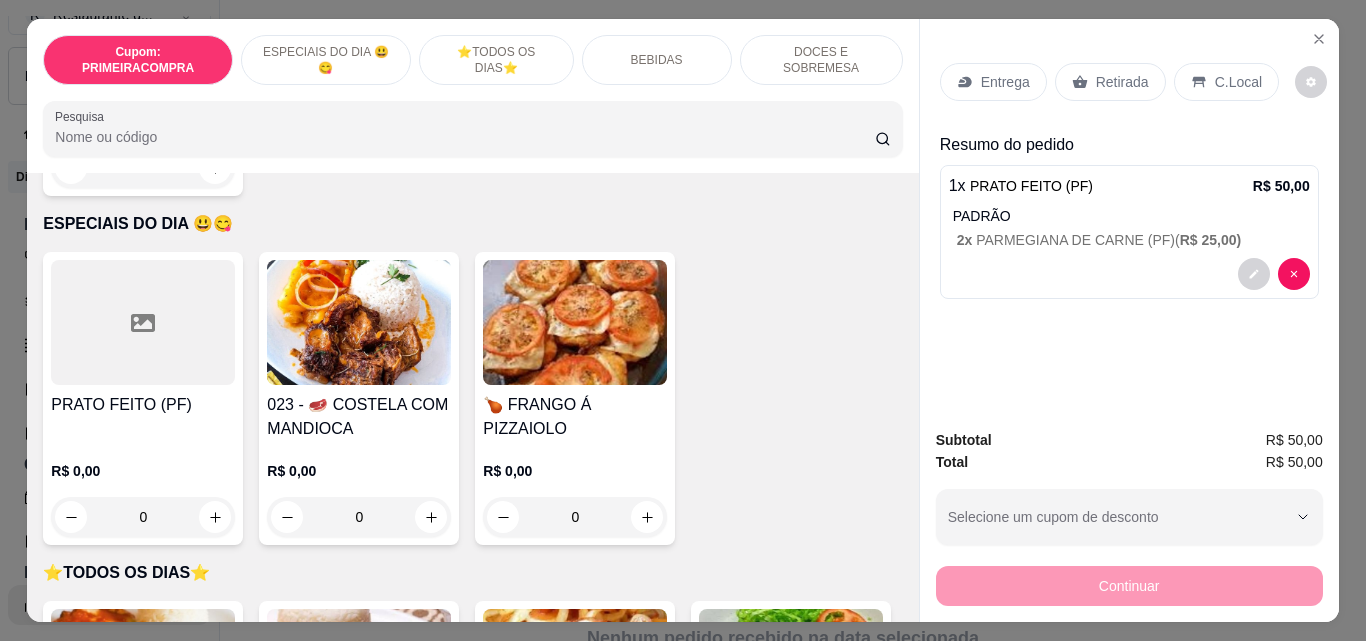 click on "Retirada" at bounding box center (1122, 82) 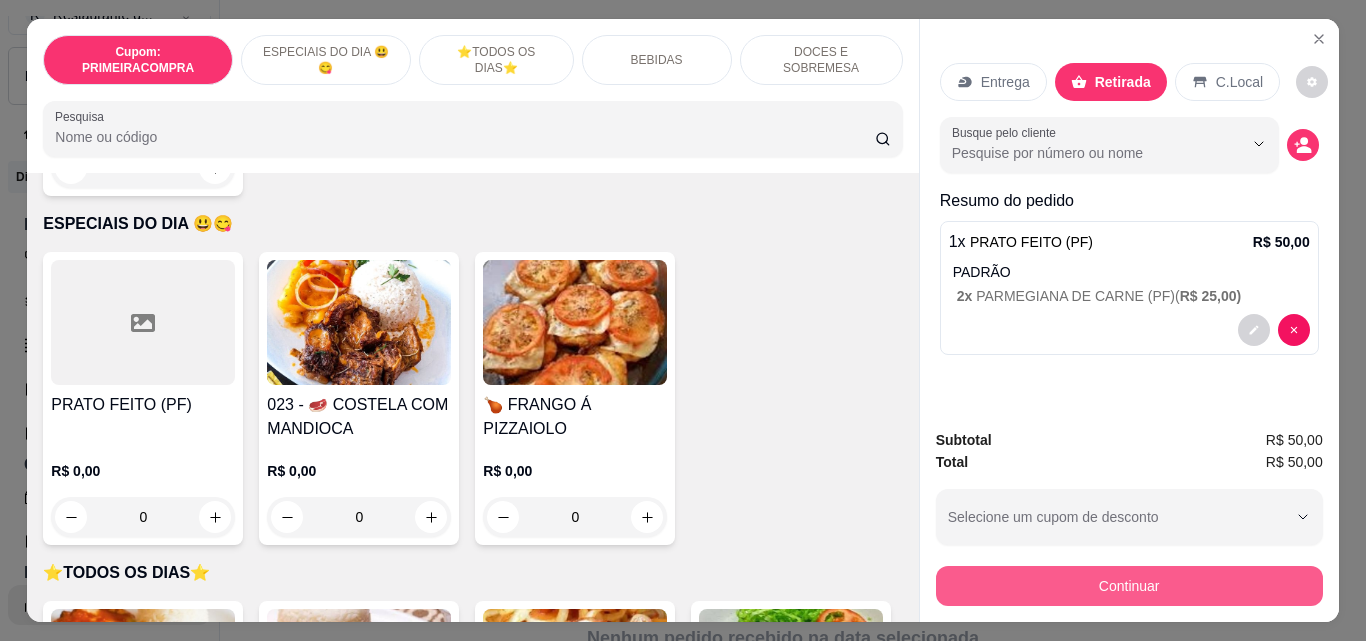click on "Subtotal R$ 50,00 Total R$ 50,00 Selecione um cupom de desconto PRIMEIRACOMPRA Selecione um cupom de desconto Continuar" at bounding box center [1129, 517] 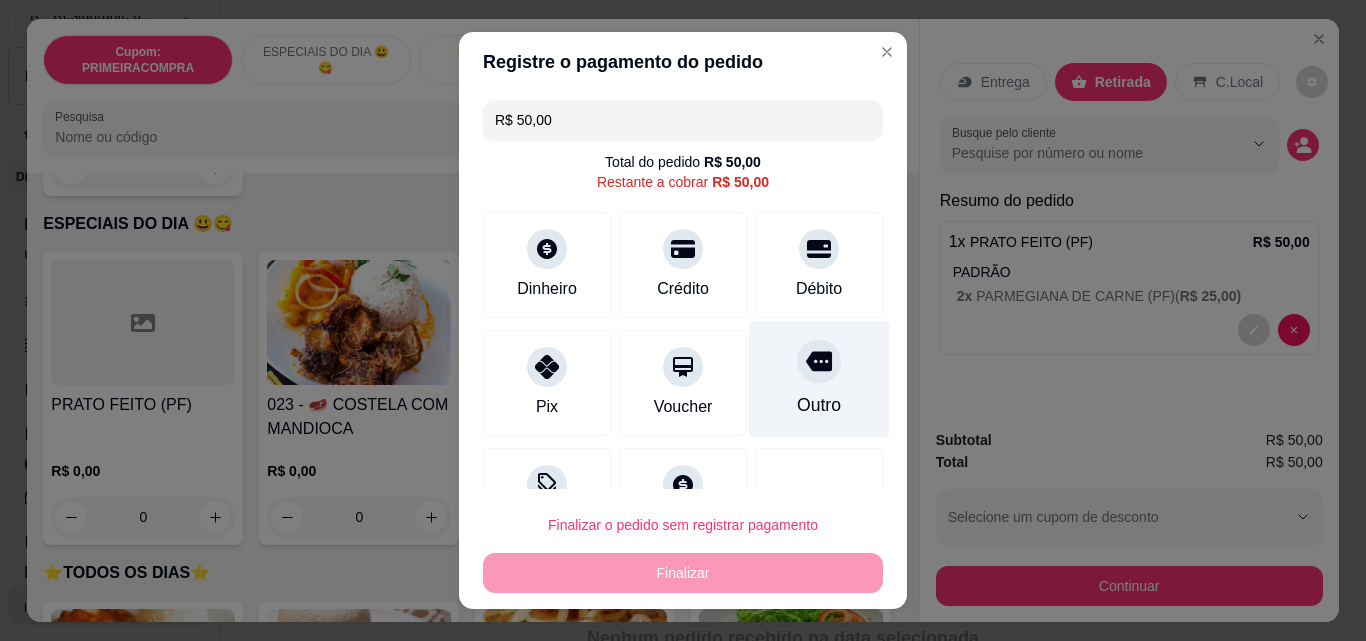 click on "Outro" at bounding box center [819, 379] 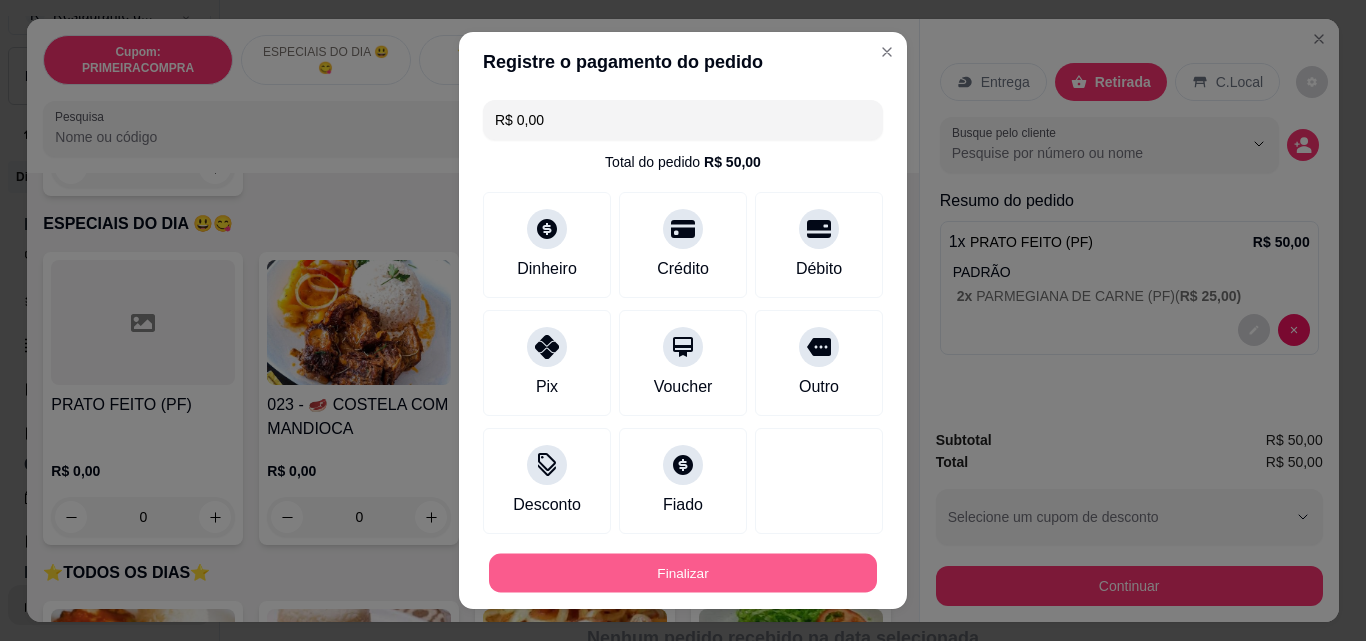 click on "Finalizar" at bounding box center (683, 573) 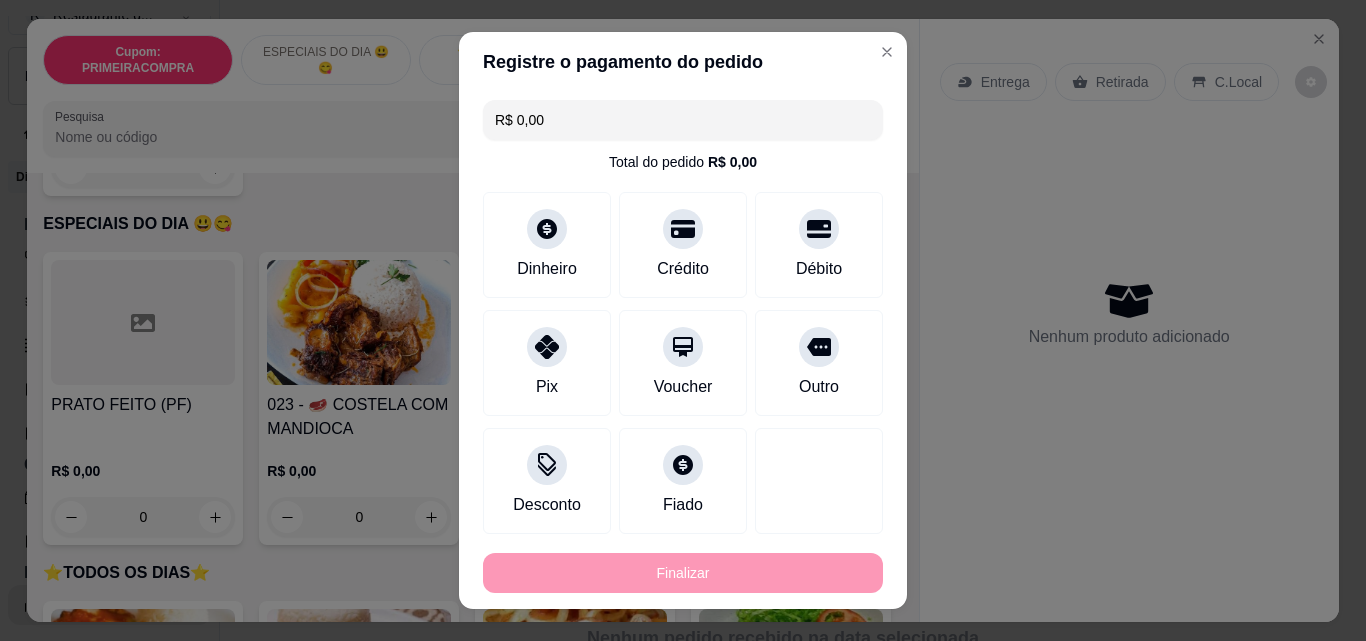 type on "-R$ 50,00" 